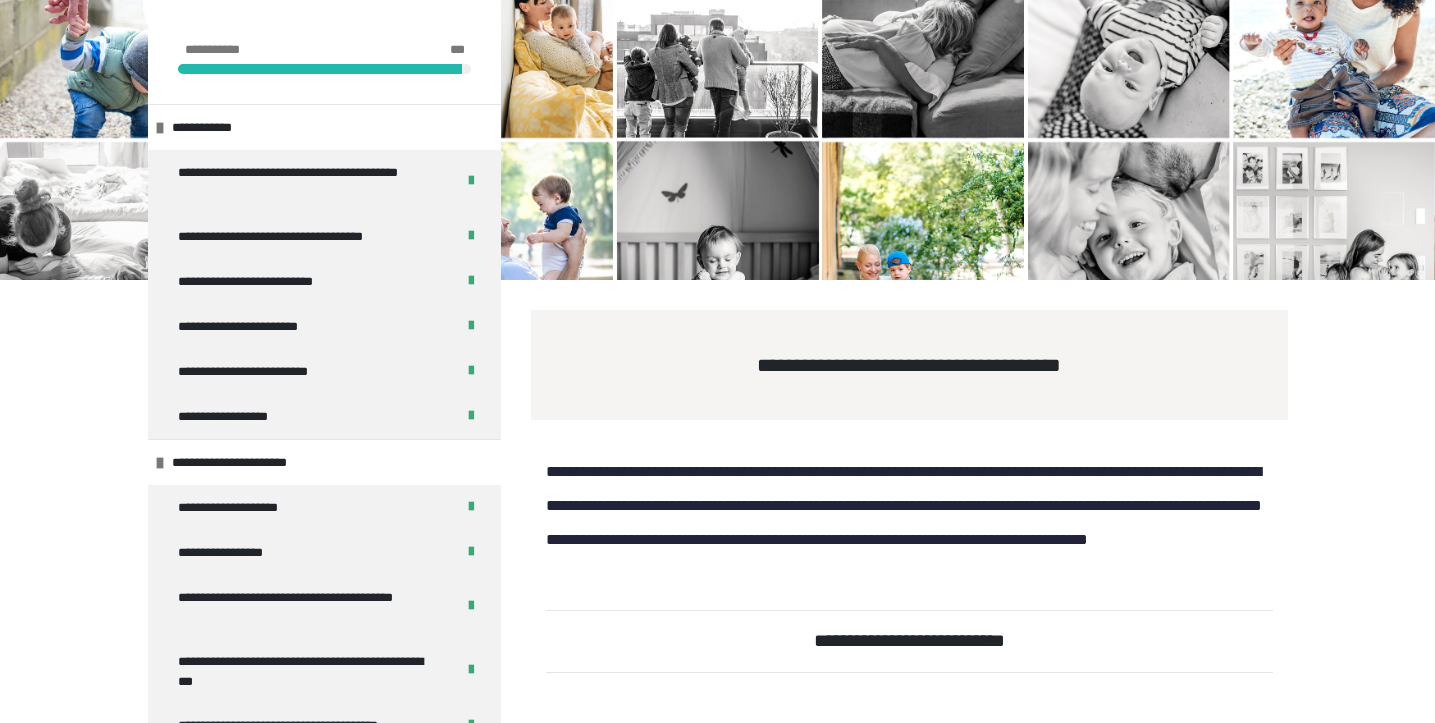 scroll, scrollTop: 270, scrollLeft: 0, axis: vertical 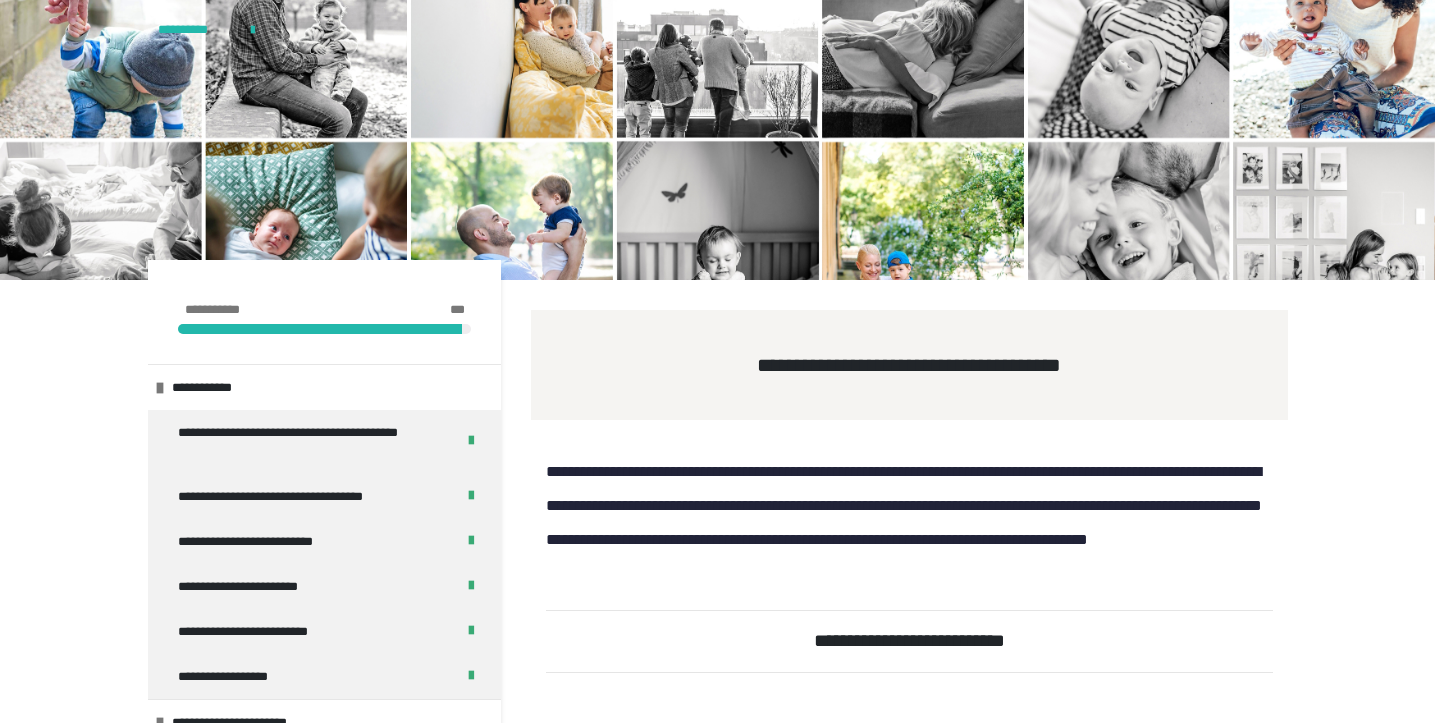 click at bounding box center (253, 29) 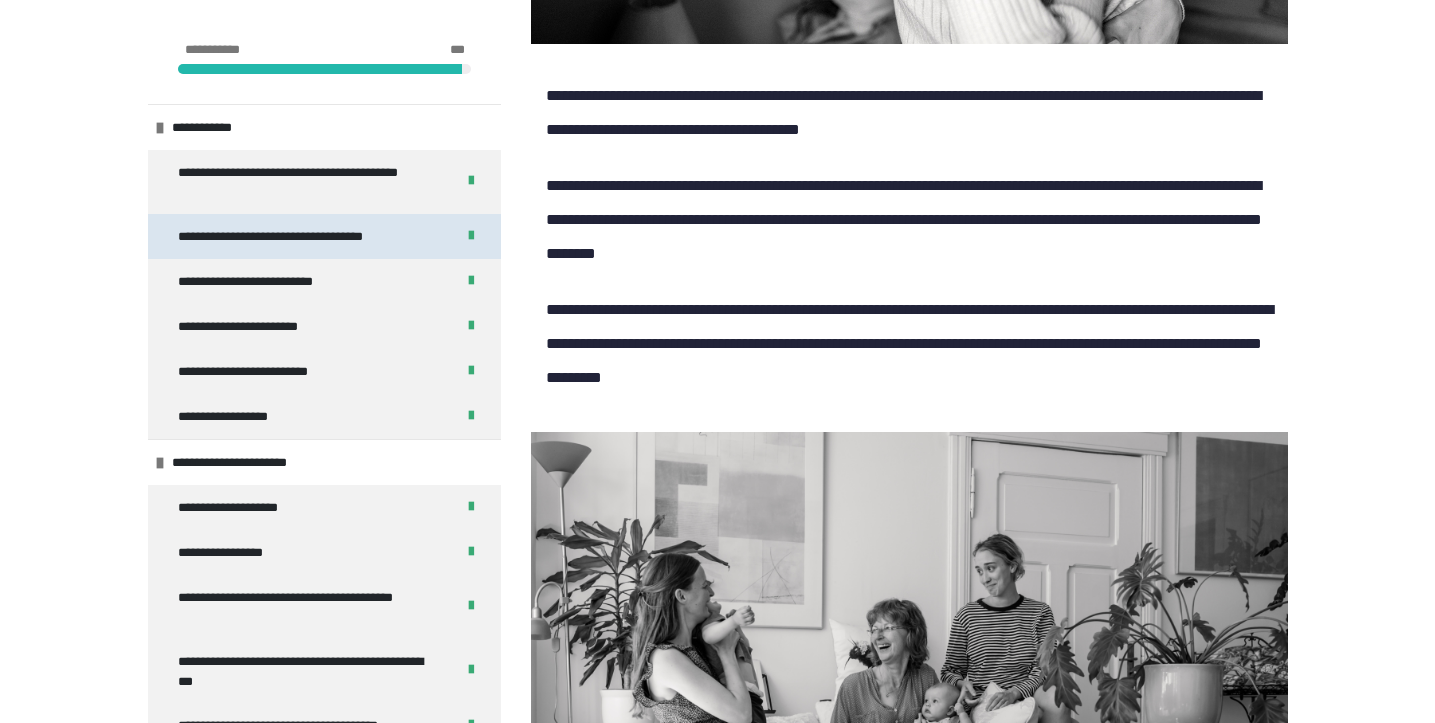 scroll, scrollTop: 1605, scrollLeft: 0, axis: vertical 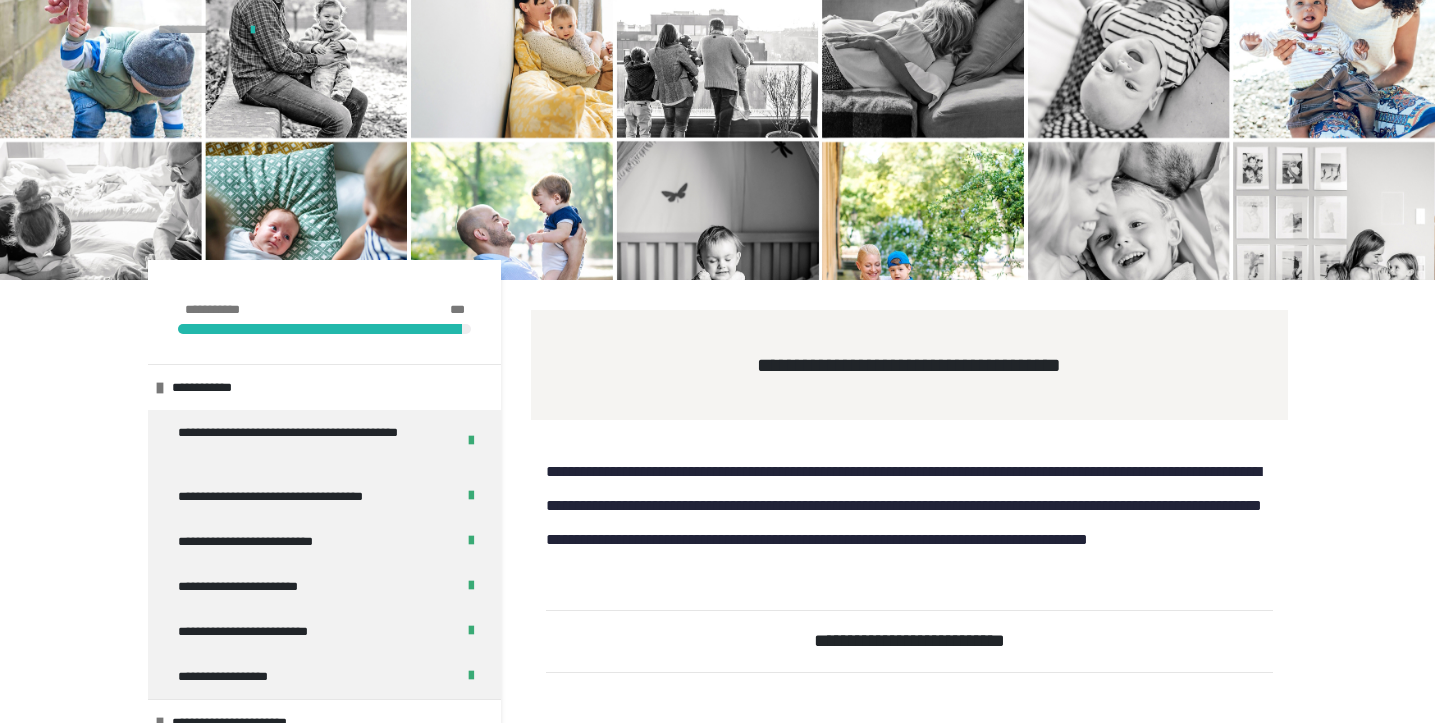 click on "**********" at bounding box center (194, 29) 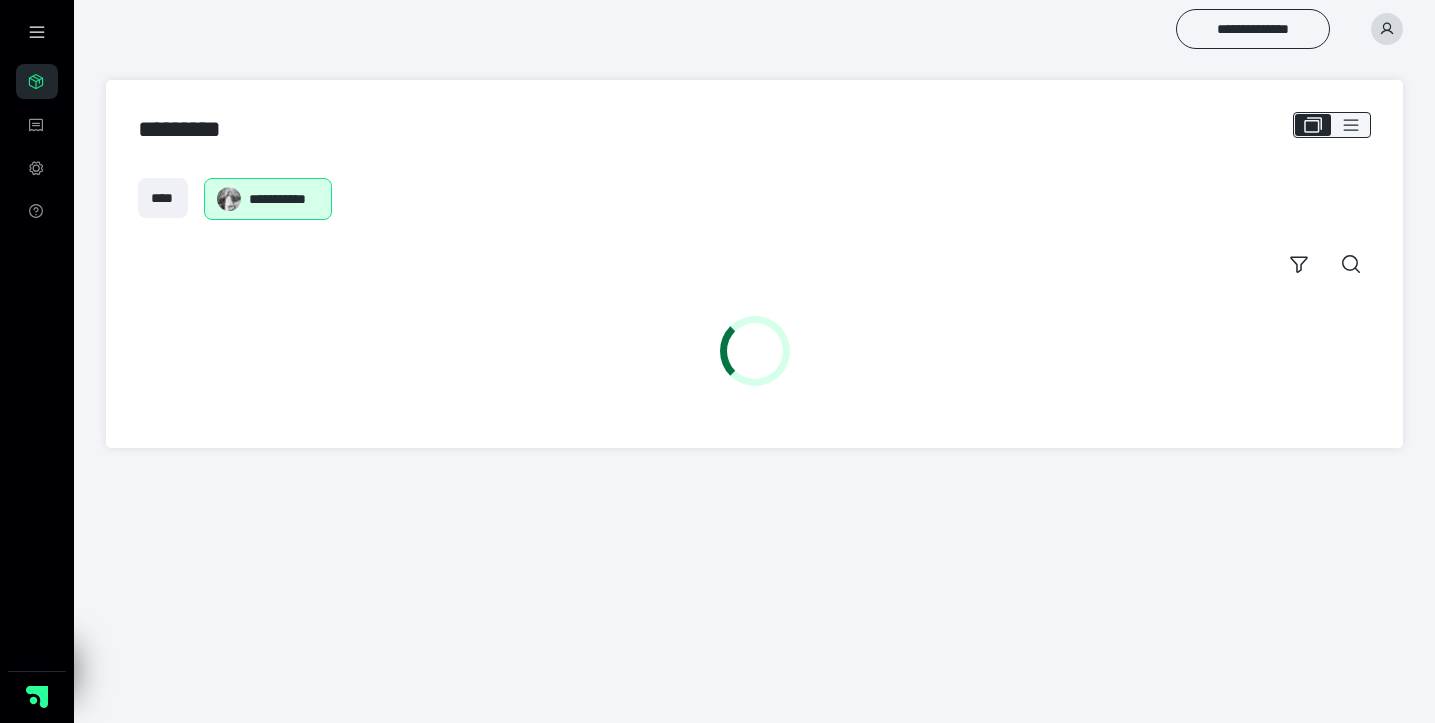 scroll, scrollTop: 0, scrollLeft: 0, axis: both 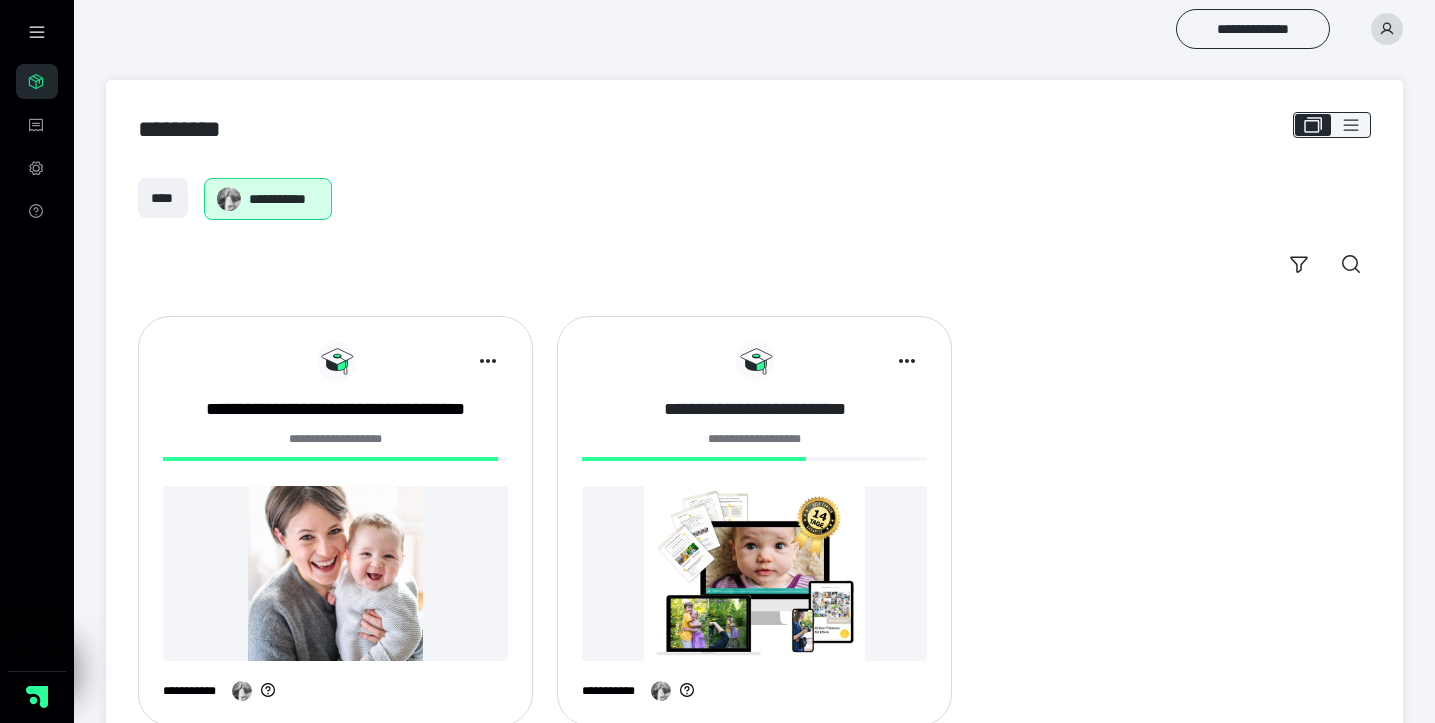 click on "**********" at bounding box center [754, 409] 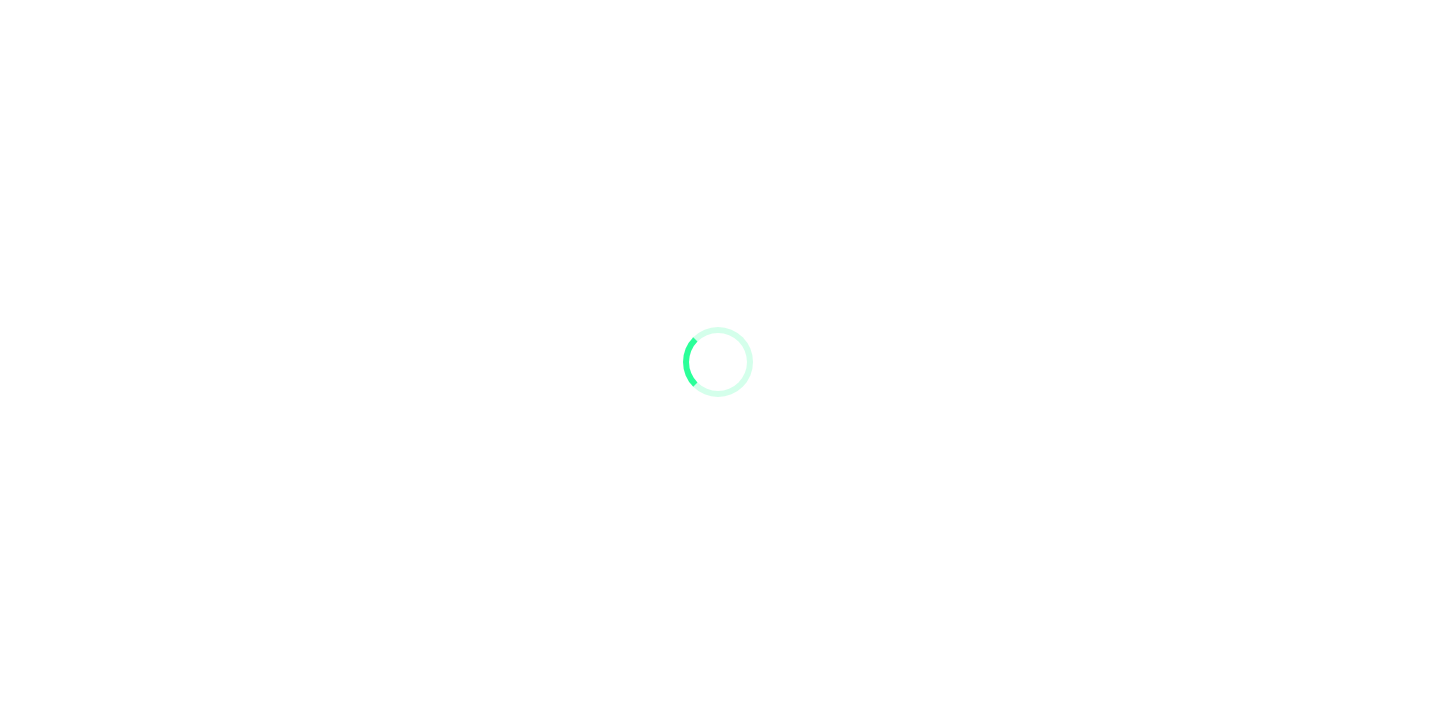 scroll, scrollTop: 0, scrollLeft: 0, axis: both 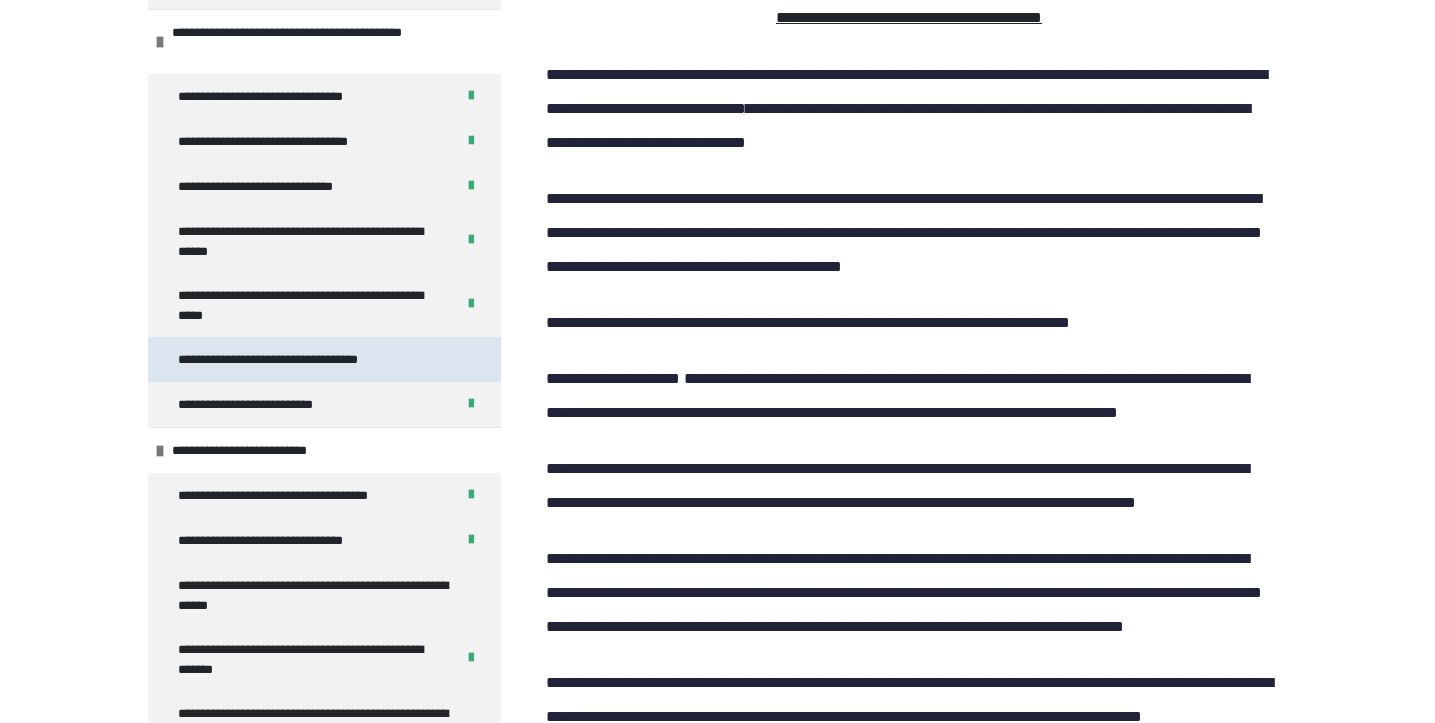 click on "**********" at bounding box center [300, 359] 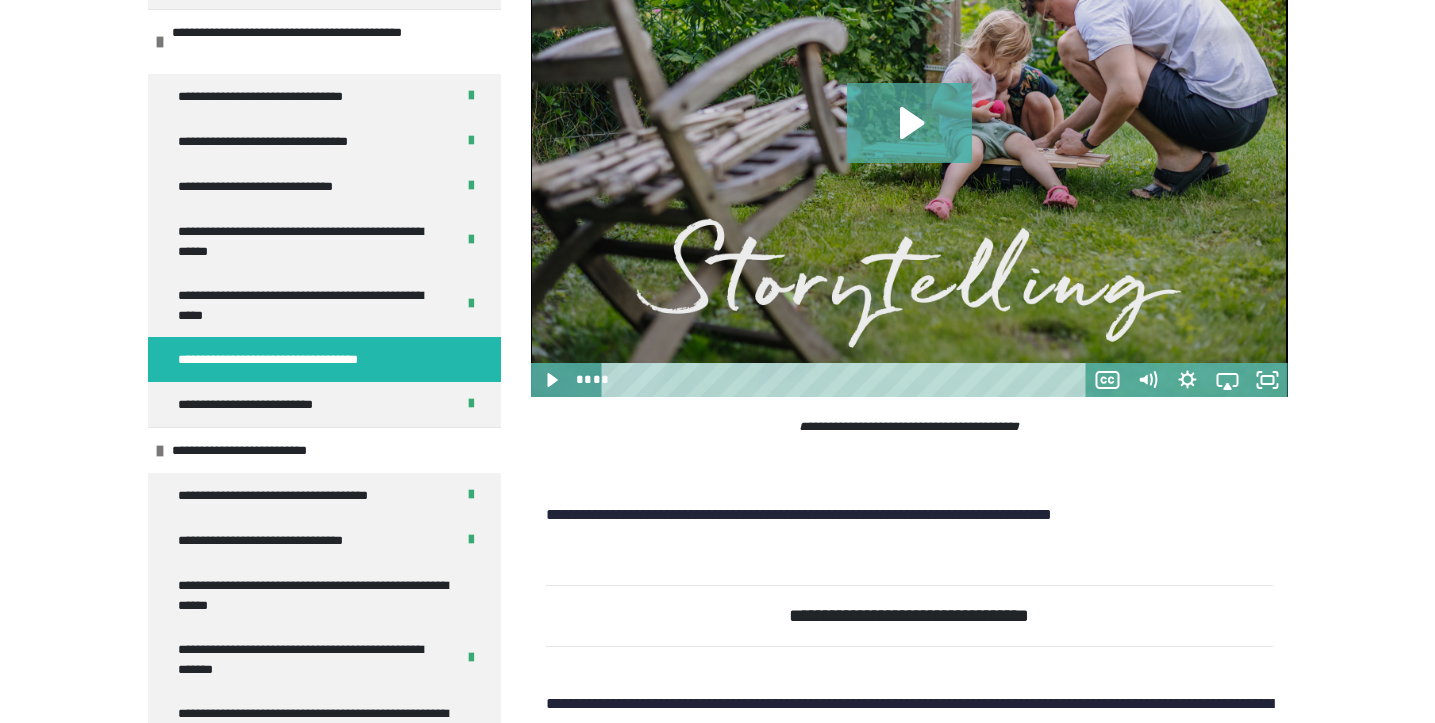 scroll, scrollTop: 1467, scrollLeft: 0, axis: vertical 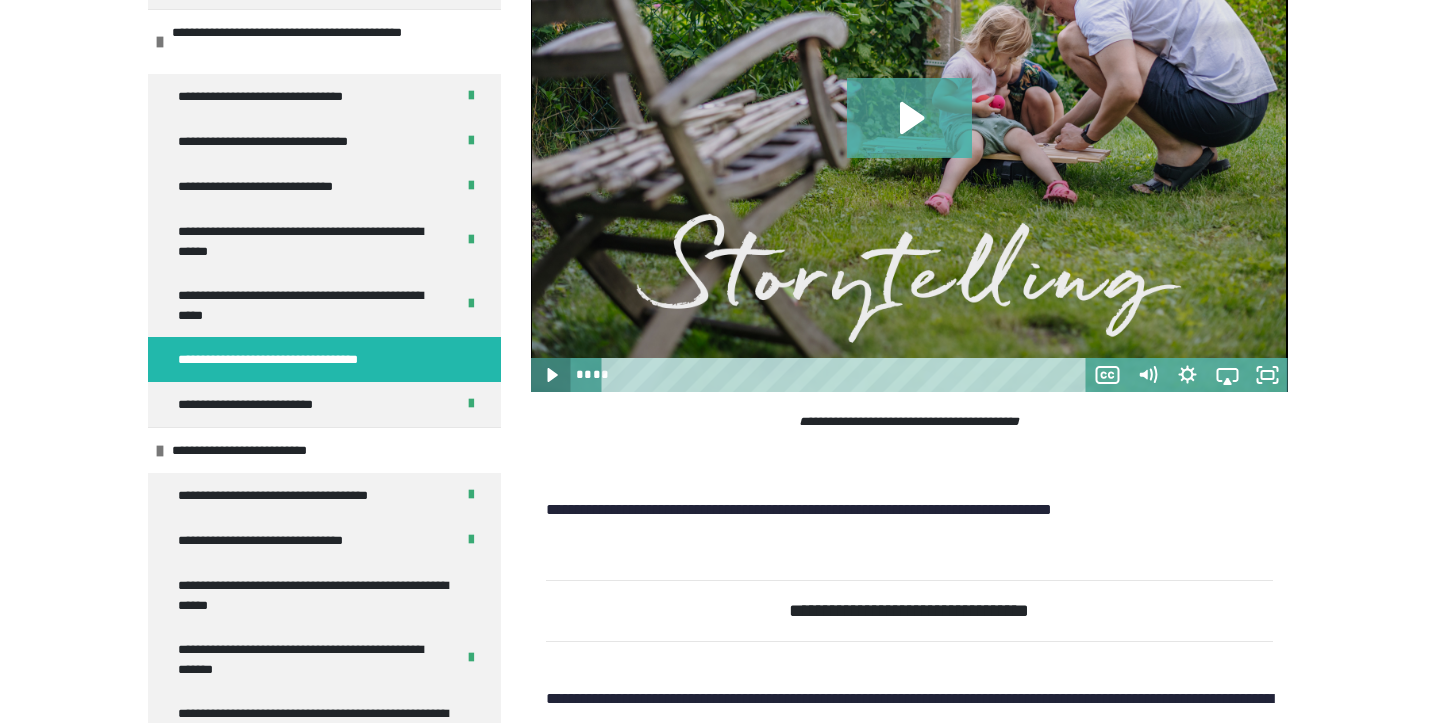 click 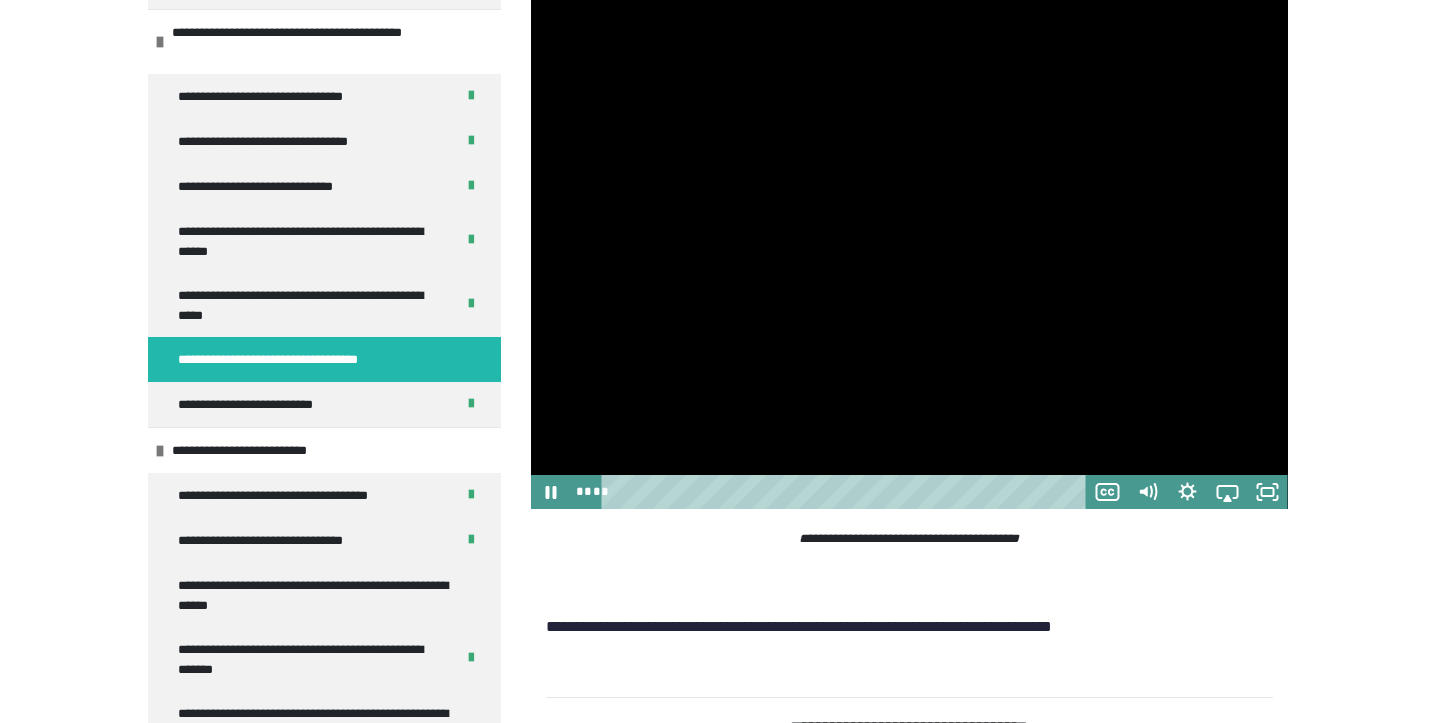 scroll, scrollTop: 1346, scrollLeft: 0, axis: vertical 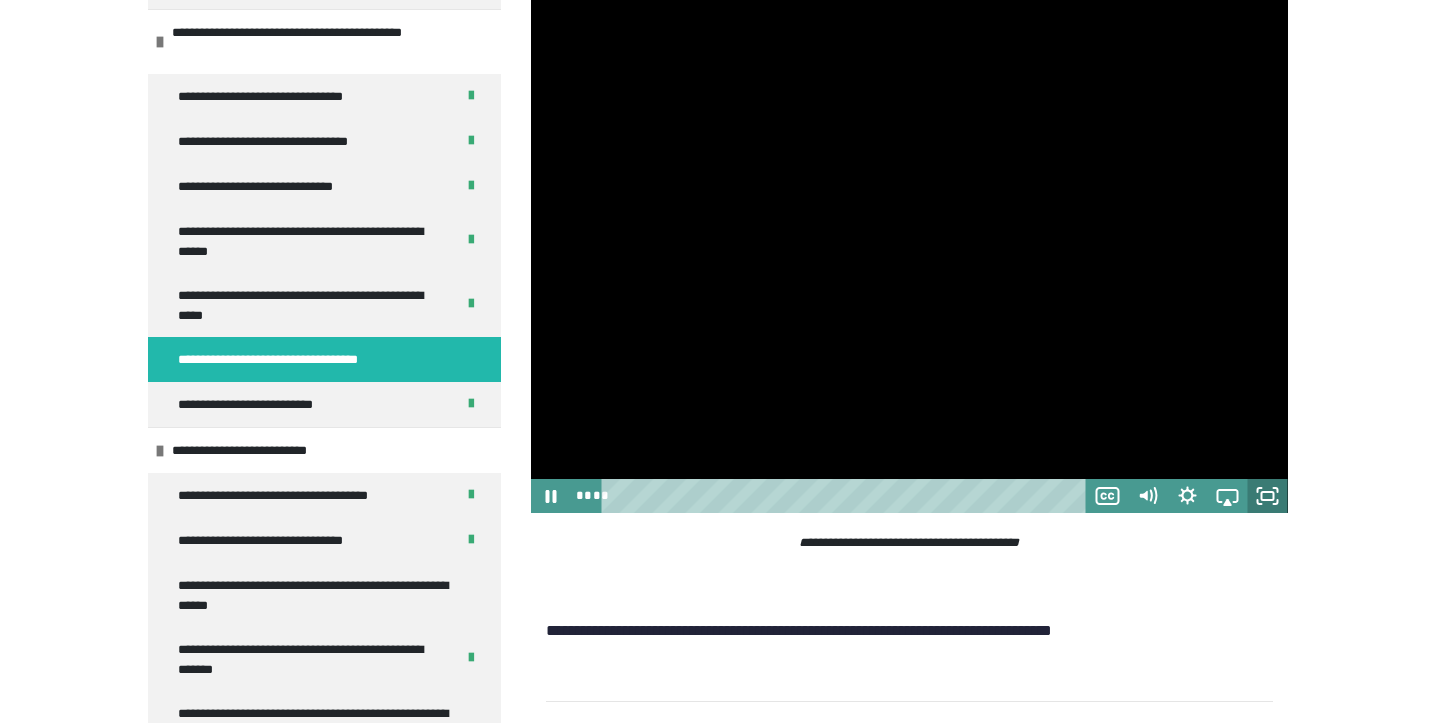 click 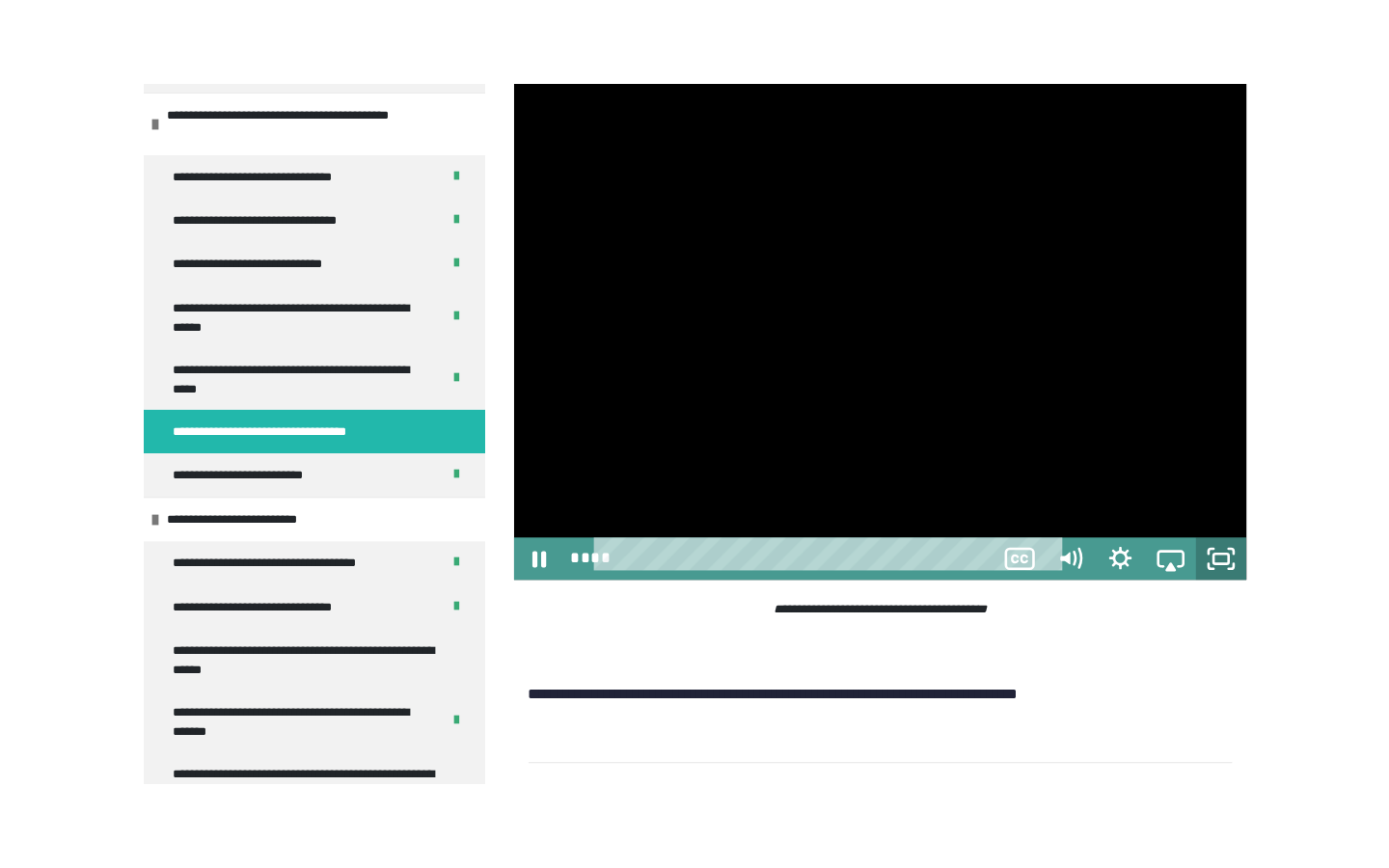 scroll, scrollTop: 0, scrollLeft: 0, axis: both 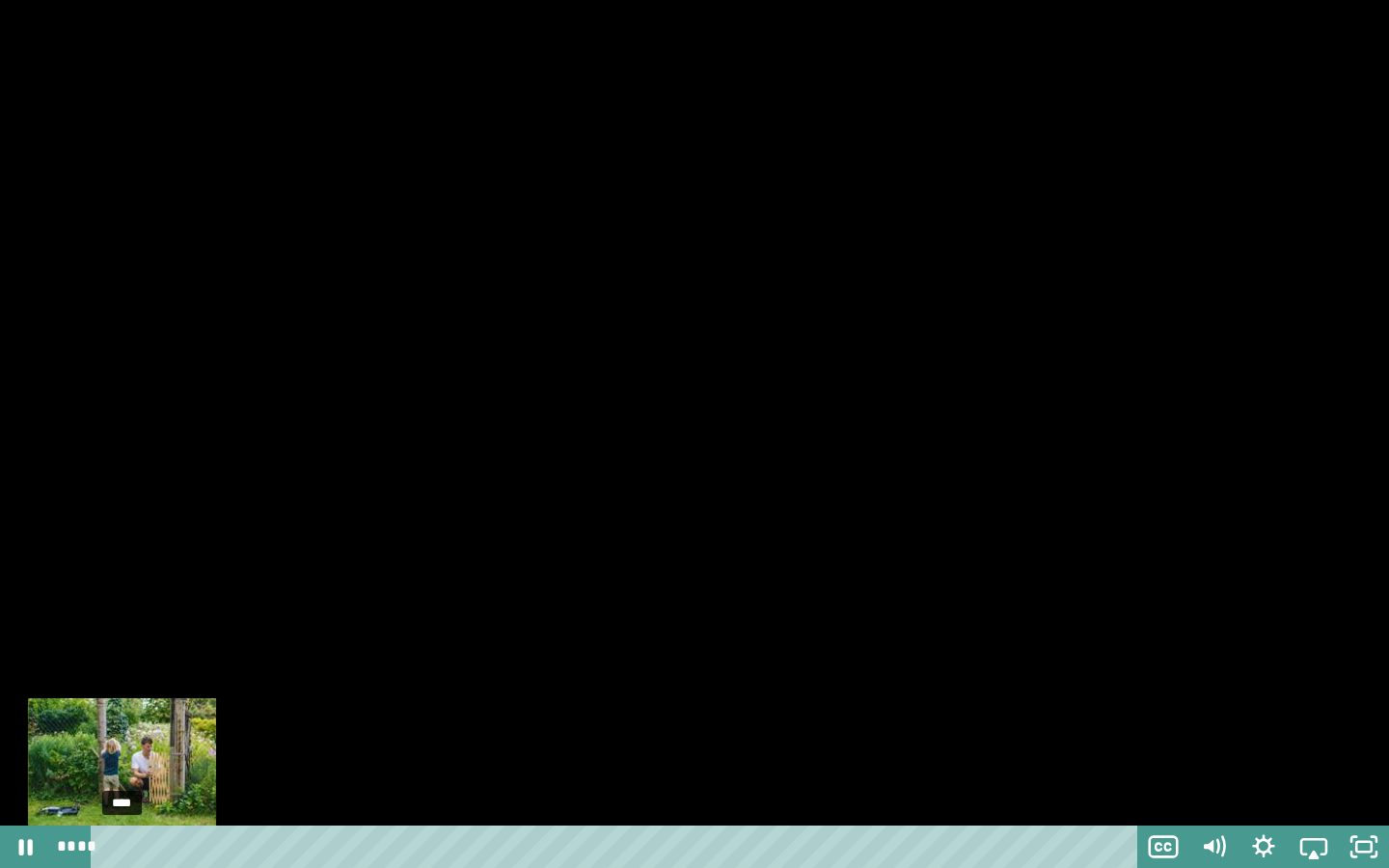 drag, startPoint x: 137, startPoint y: 846, endPoint x: 122, endPoint y: 846, distance: 15 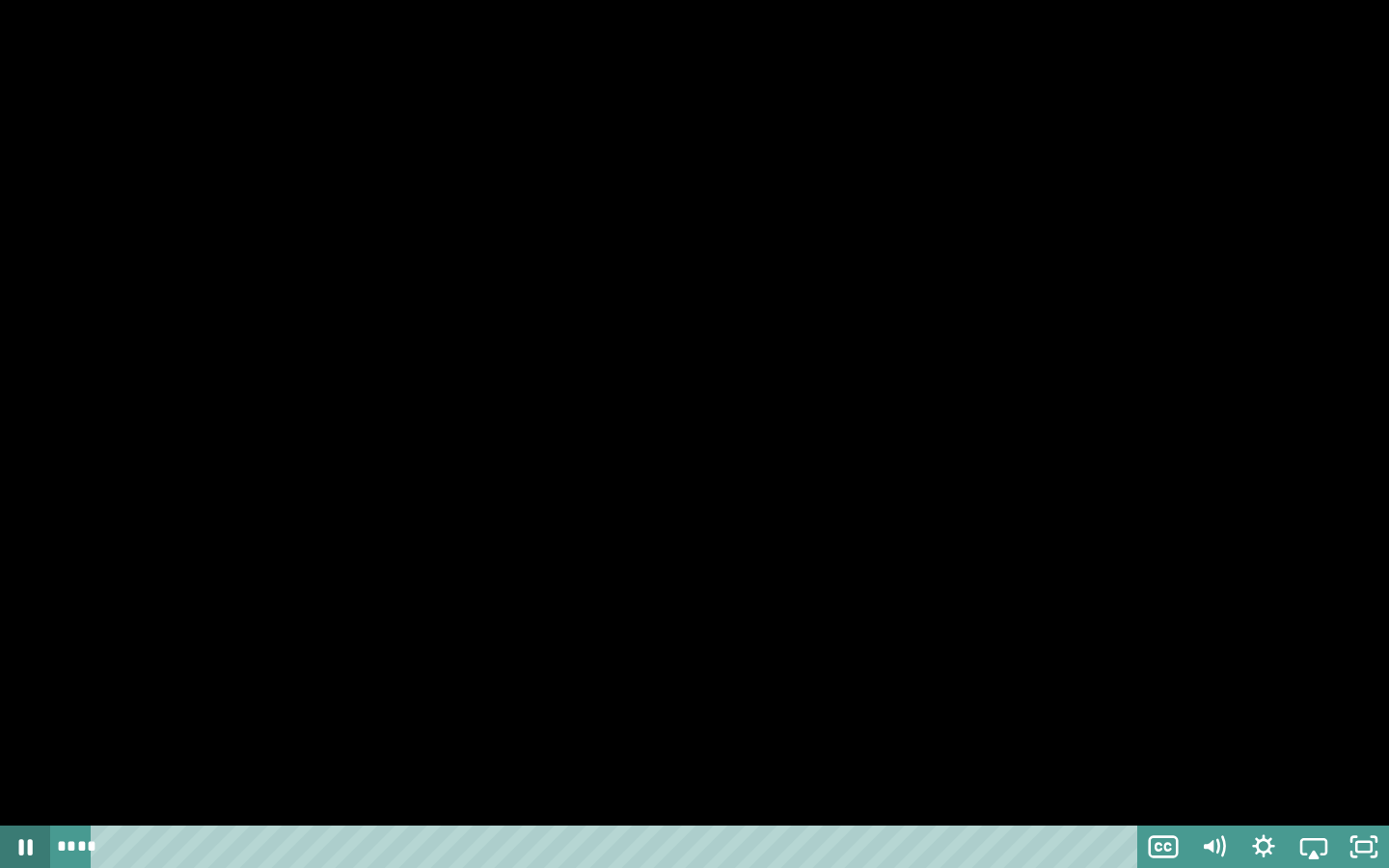 click 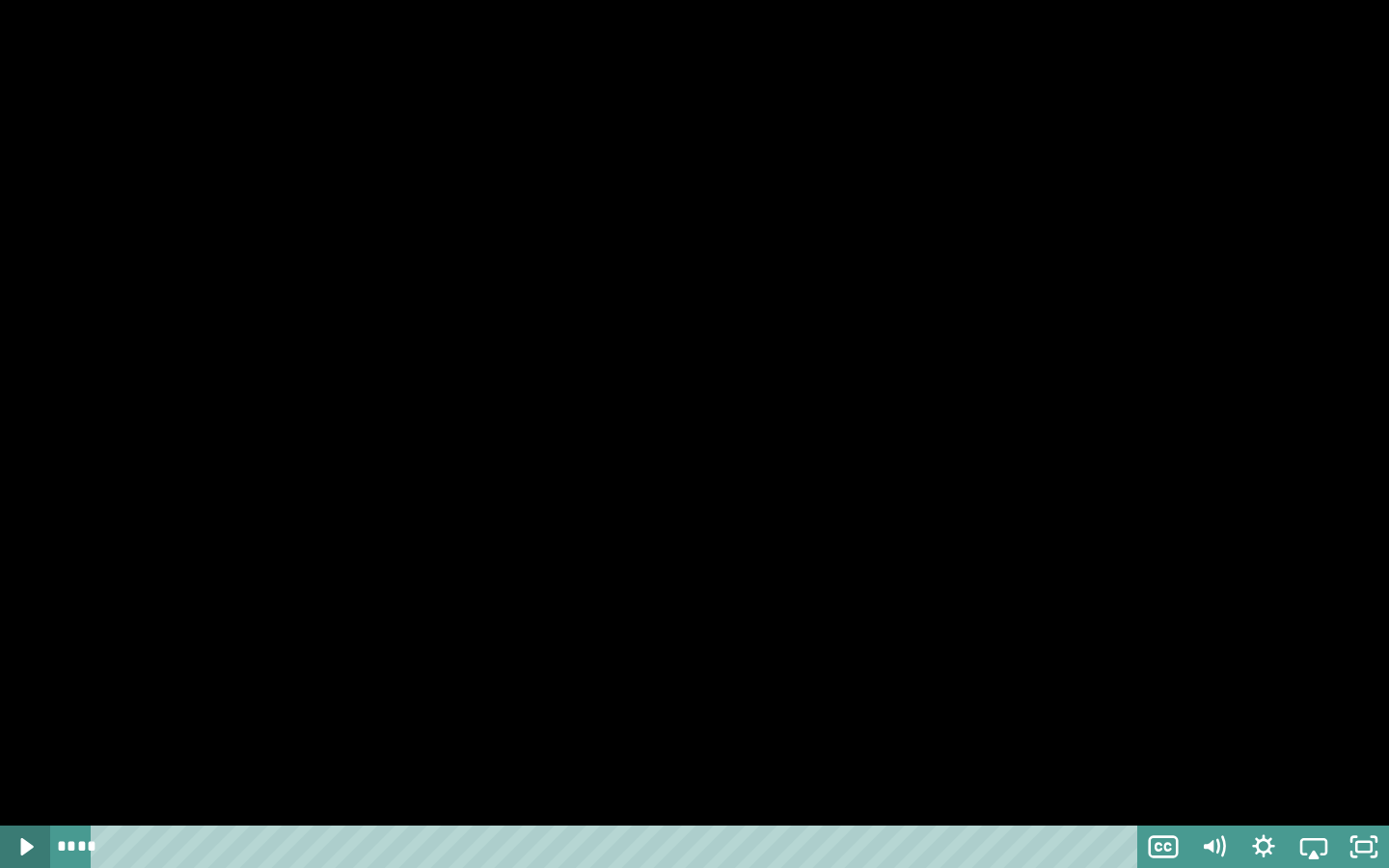 click 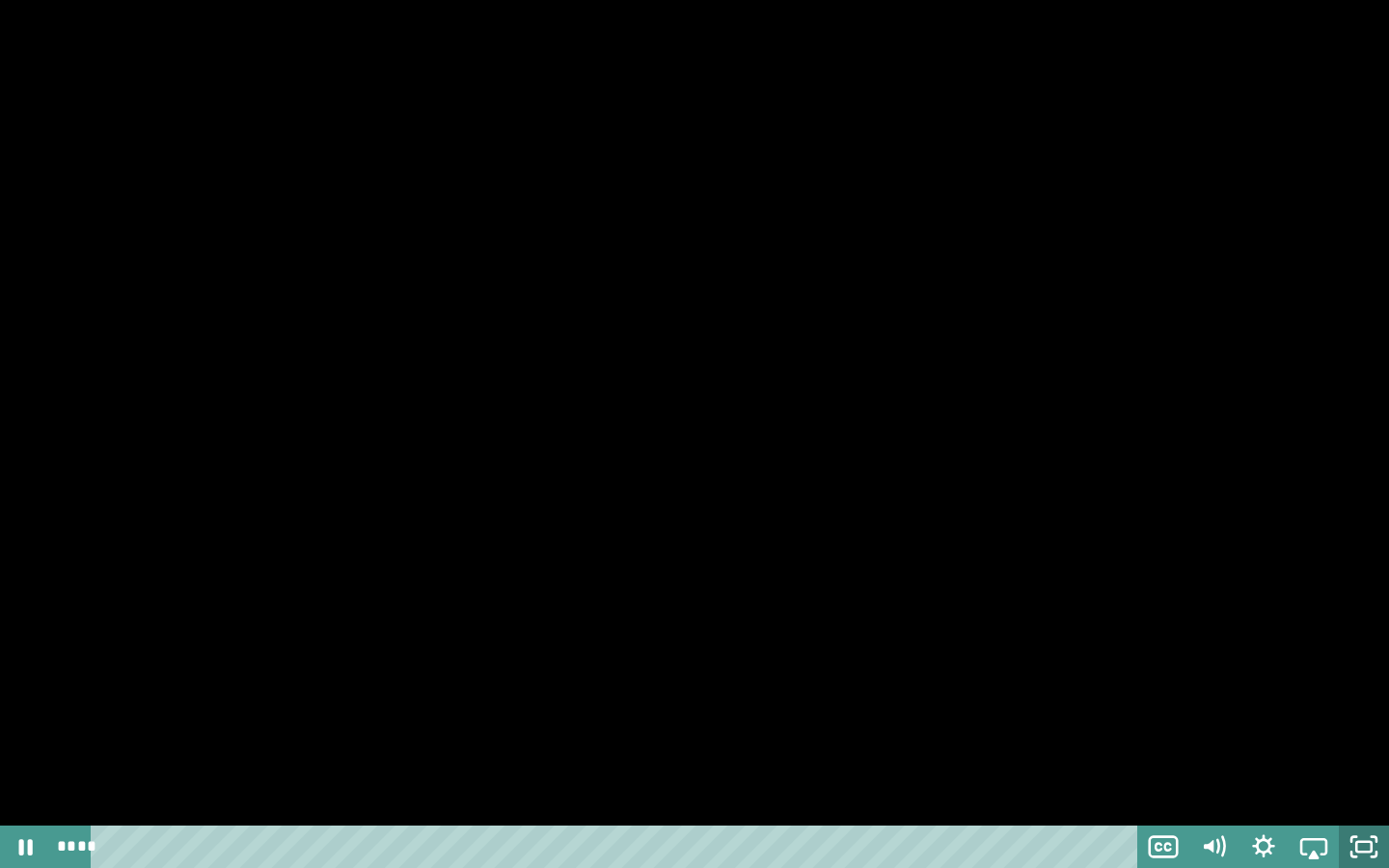 click 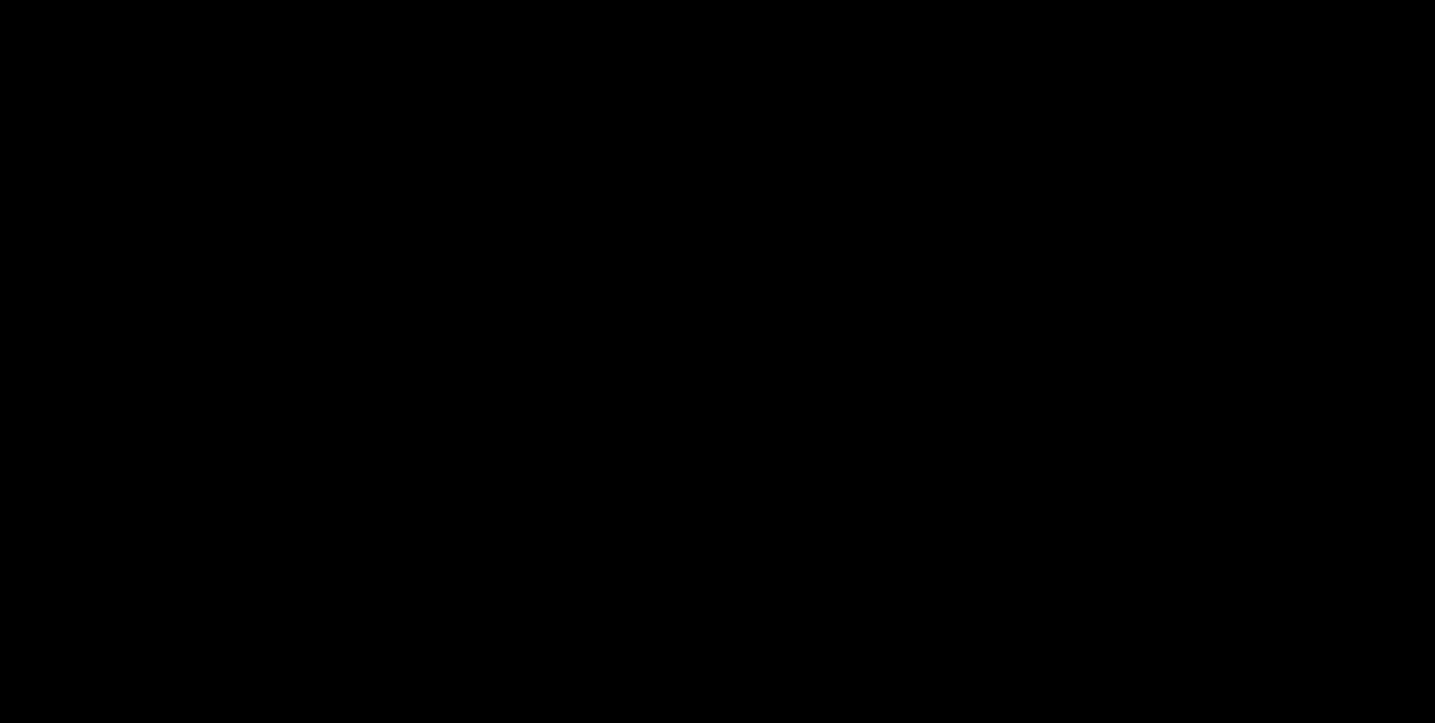 scroll, scrollTop: 2814, scrollLeft: 0, axis: vertical 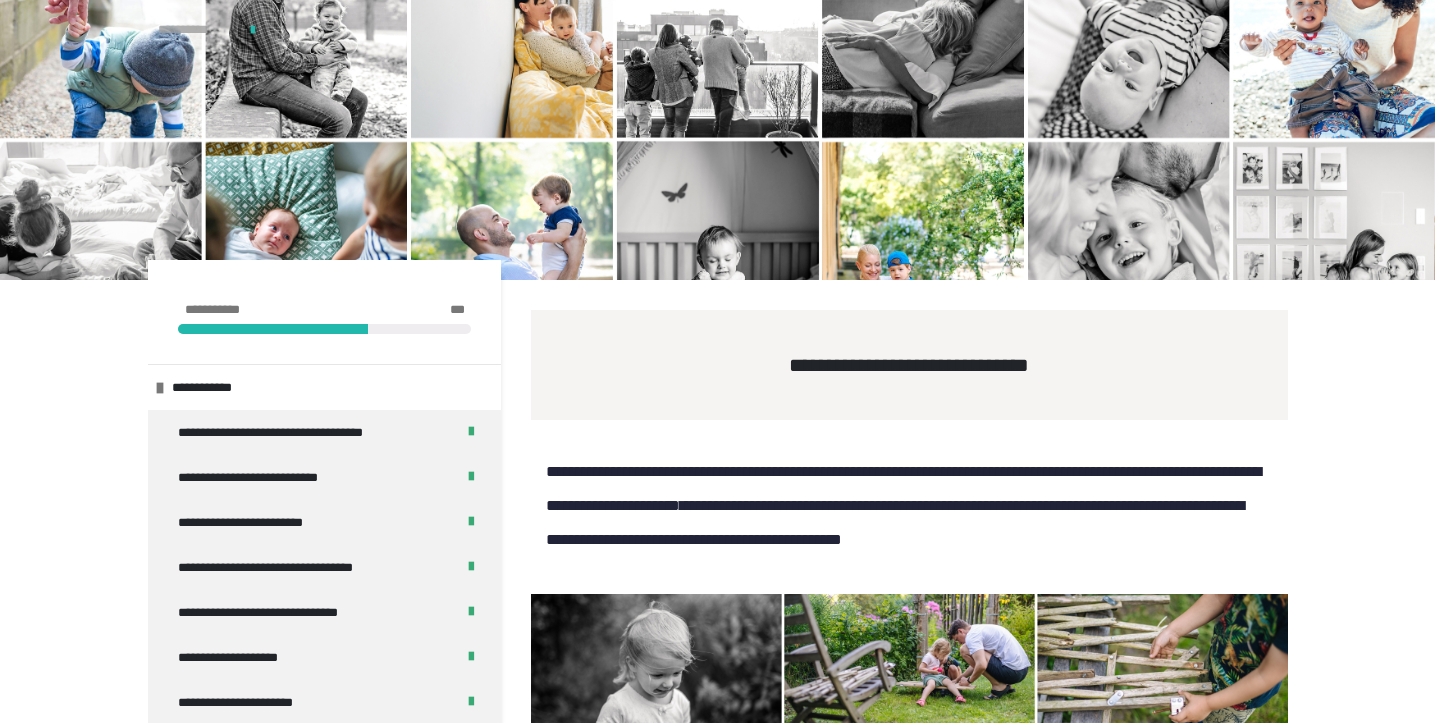 click on "**********" at bounding box center (194, 29) 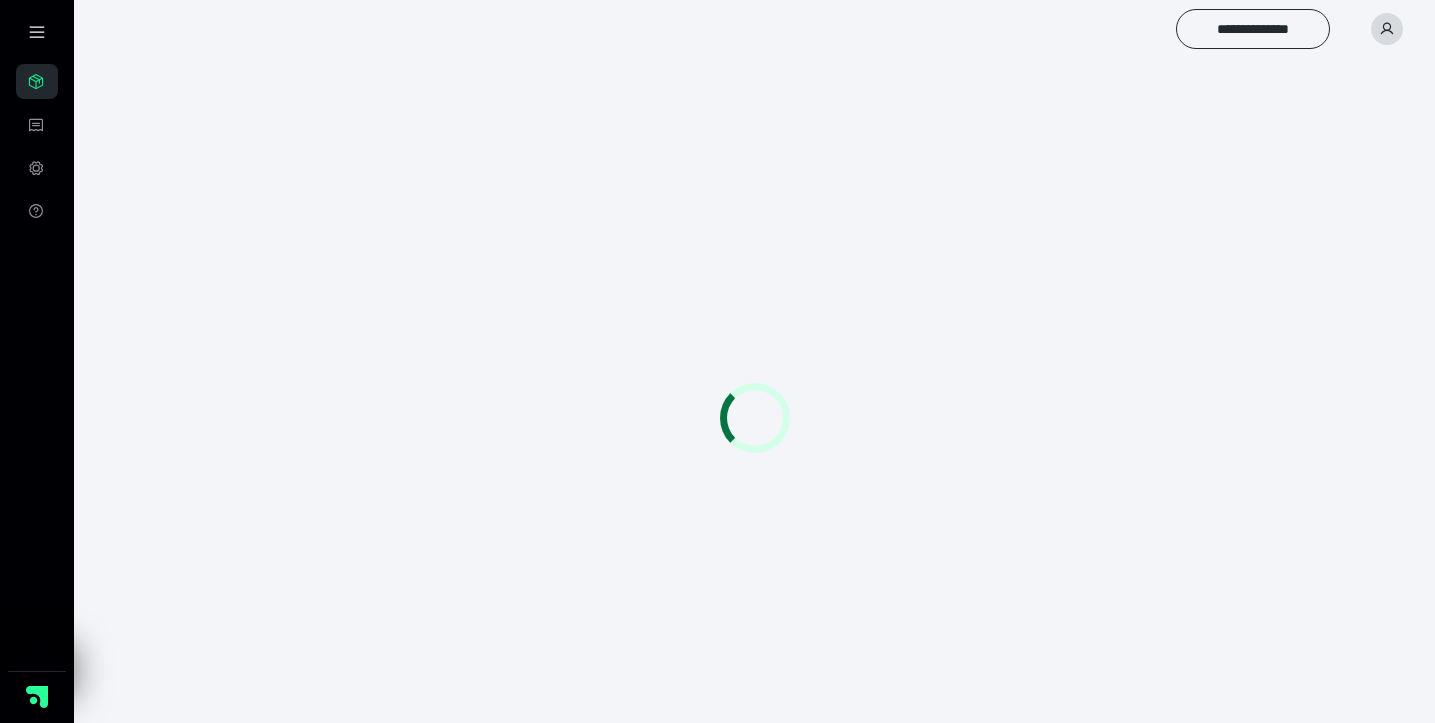 scroll, scrollTop: 0, scrollLeft: 0, axis: both 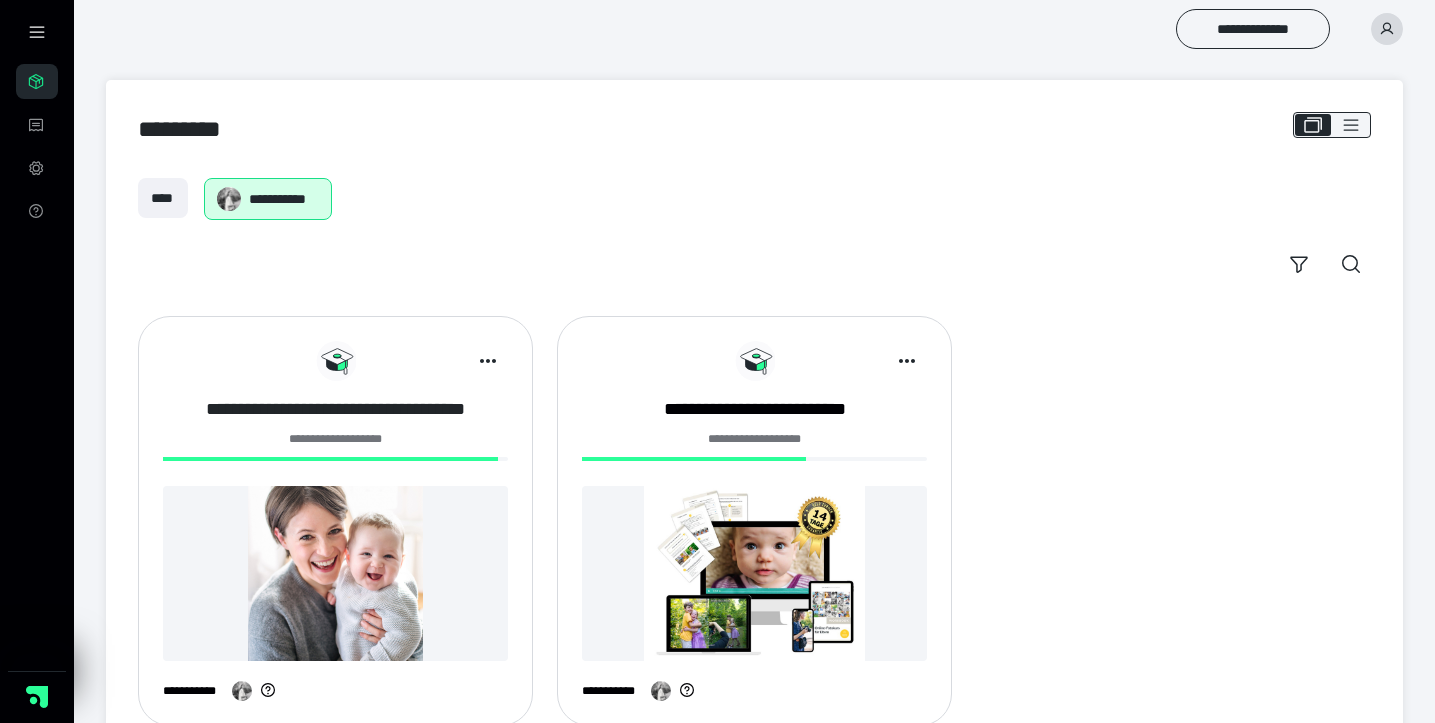 click on "**********" at bounding box center [335, 409] 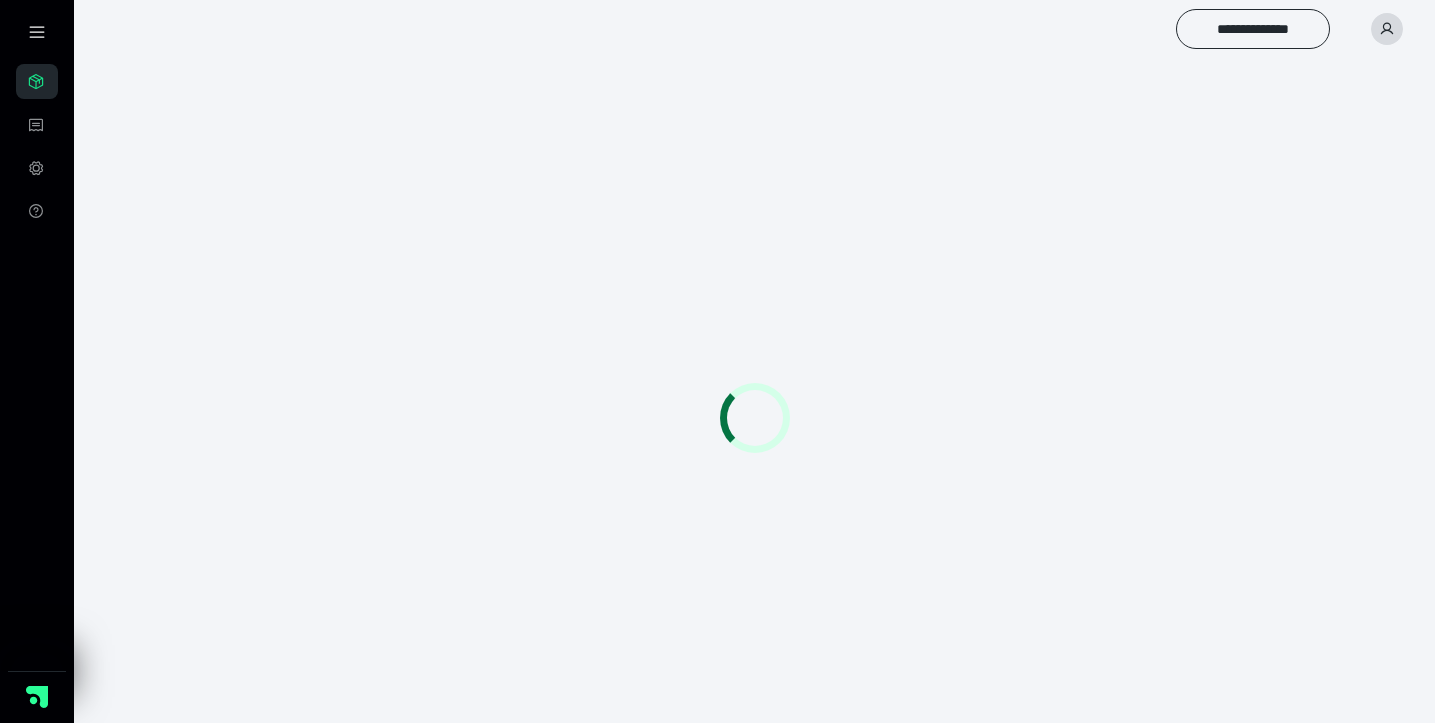 scroll, scrollTop: 0, scrollLeft: 0, axis: both 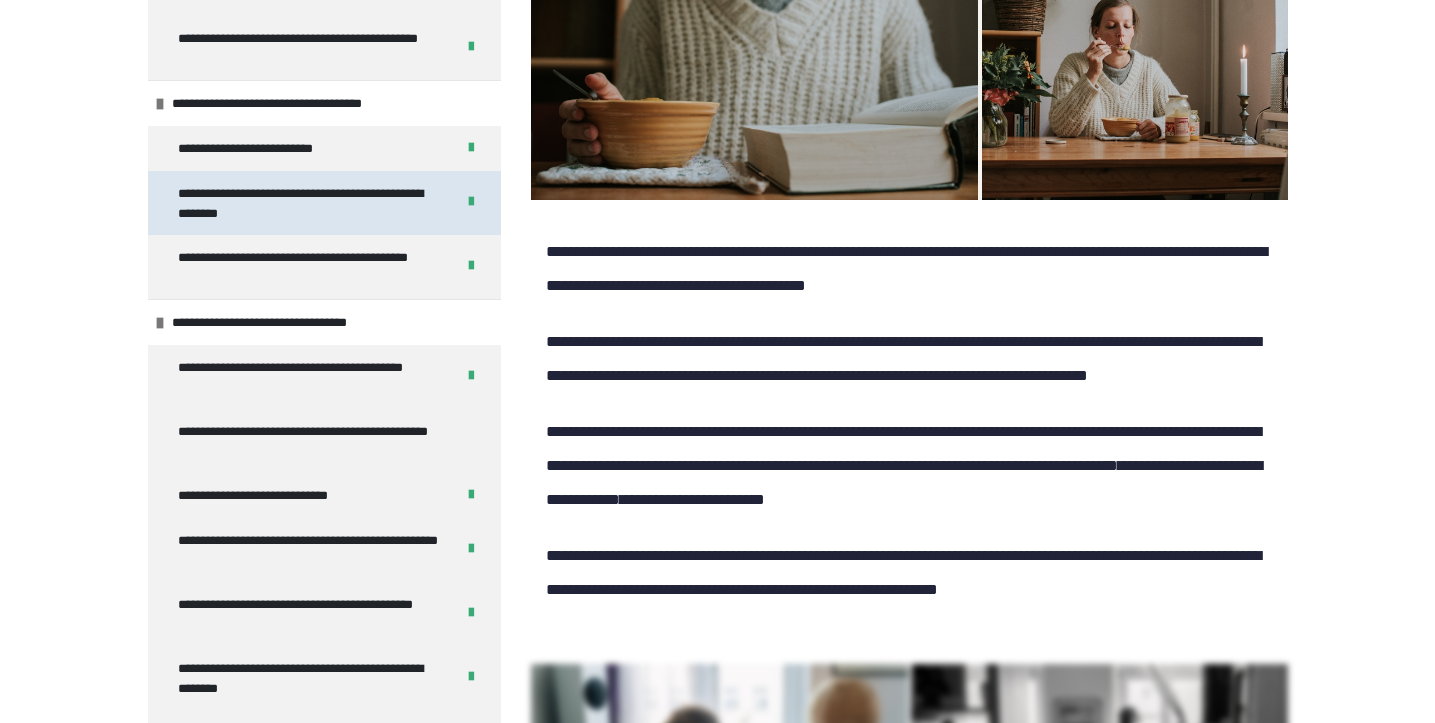 click on "**********" at bounding box center [308, 203] 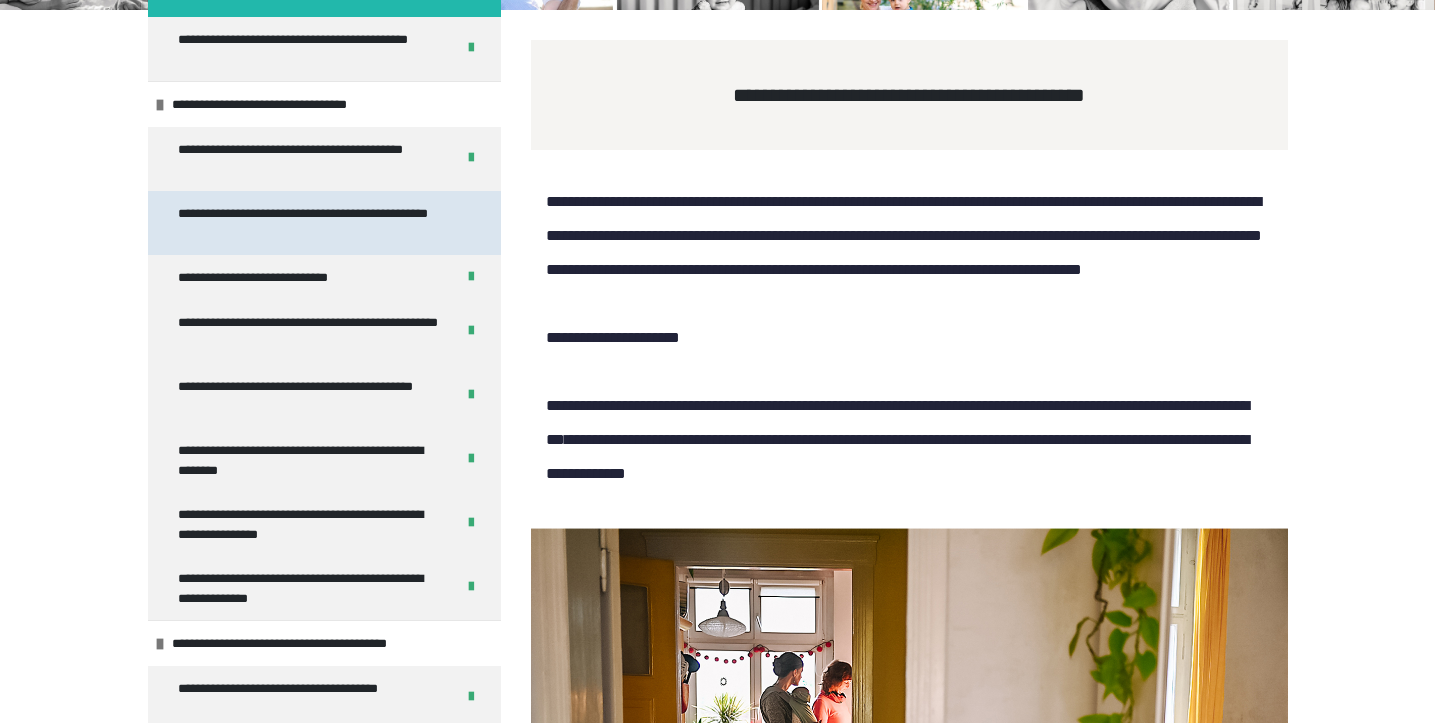 scroll, scrollTop: 1586, scrollLeft: 0, axis: vertical 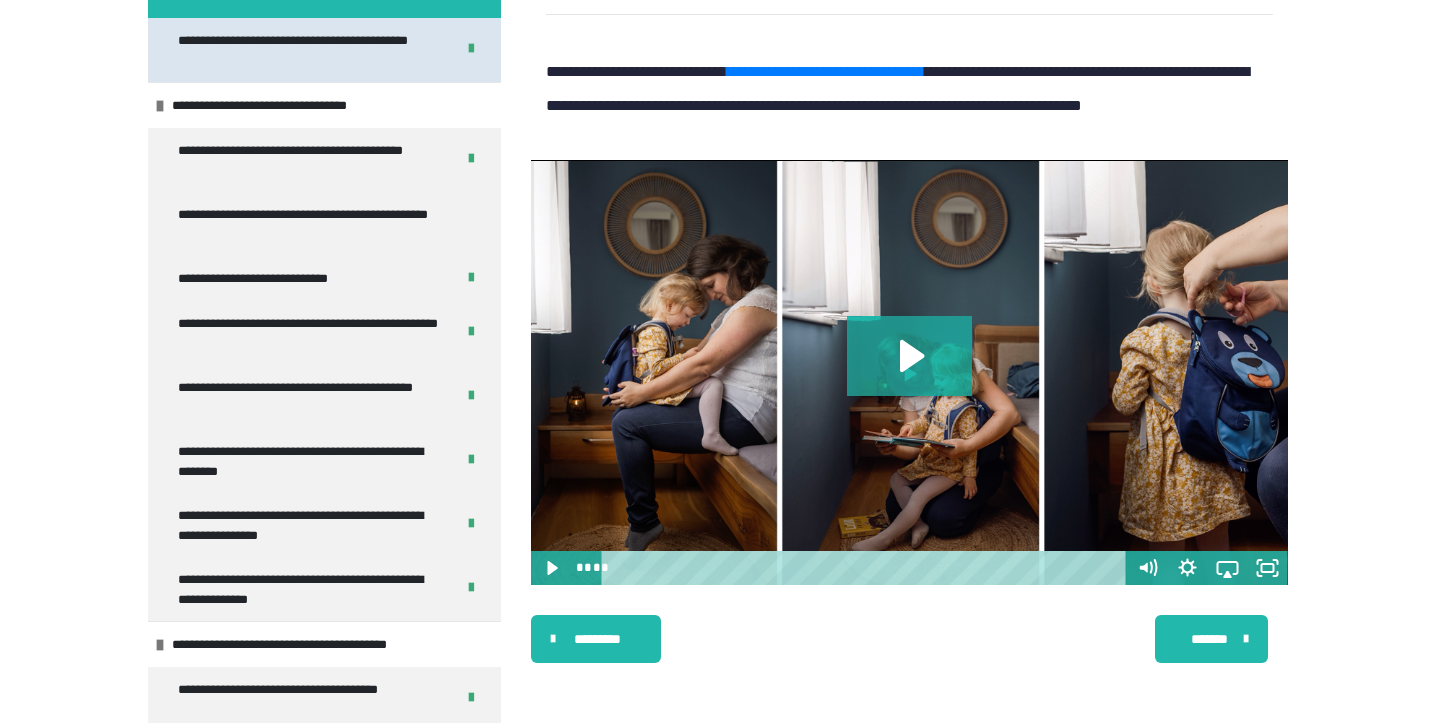 click on "**********" at bounding box center (308, 50) 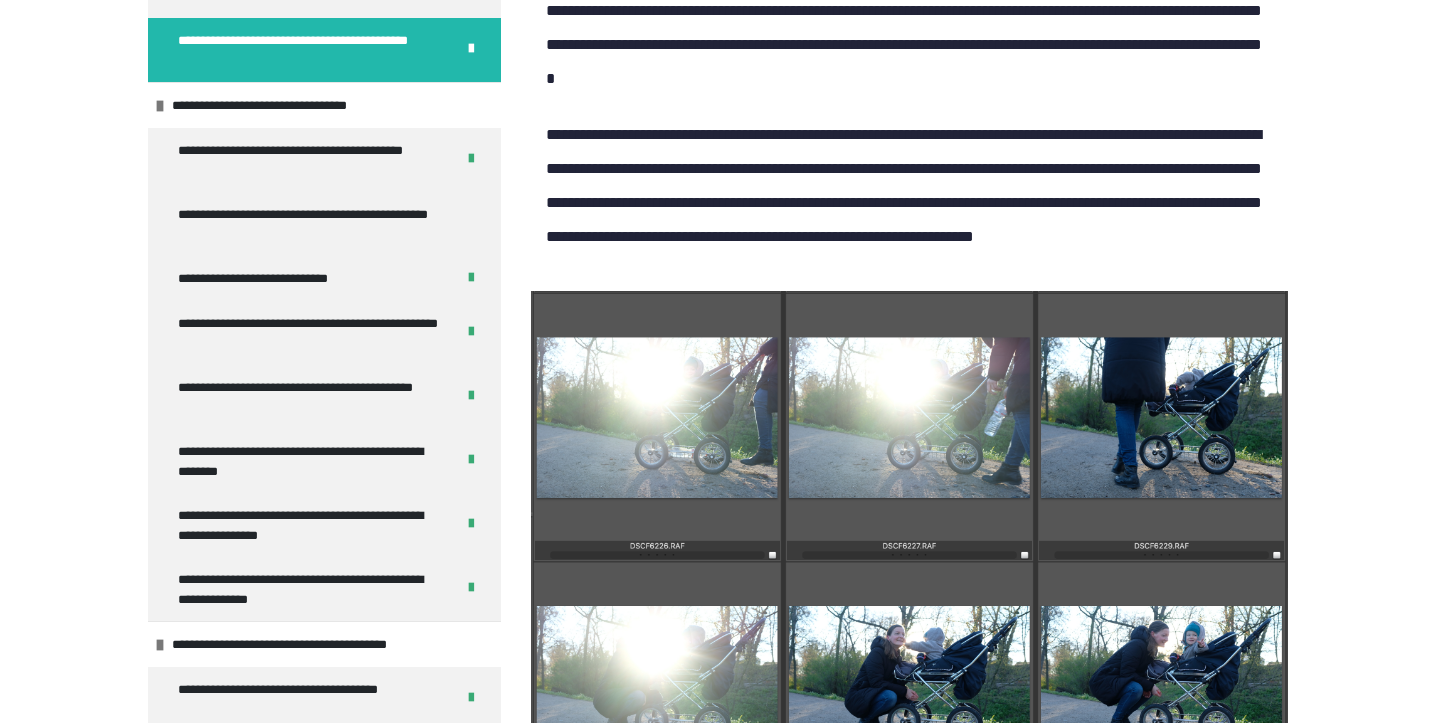 scroll, scrollTop: 7356, scrollLeft: 0, axis: vertical 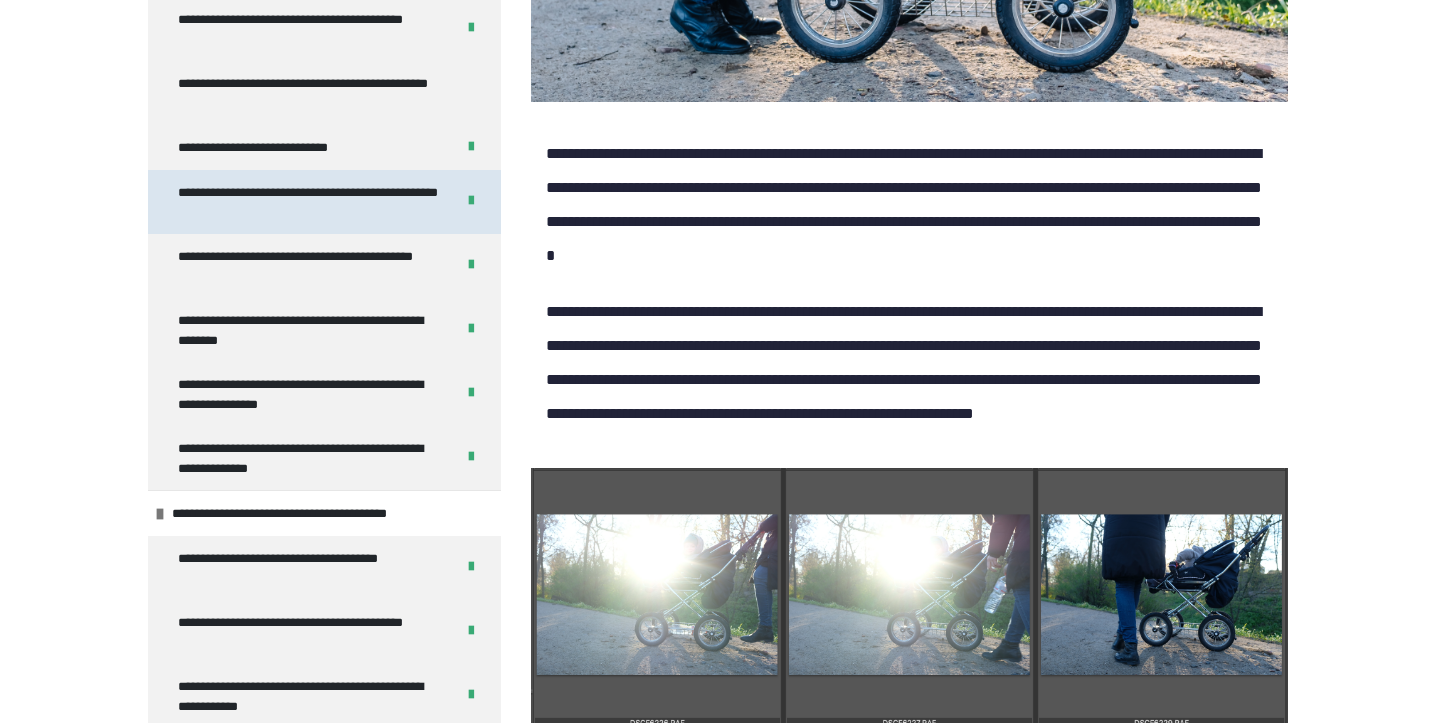 click on "**********" at bounding box center [308, 202] 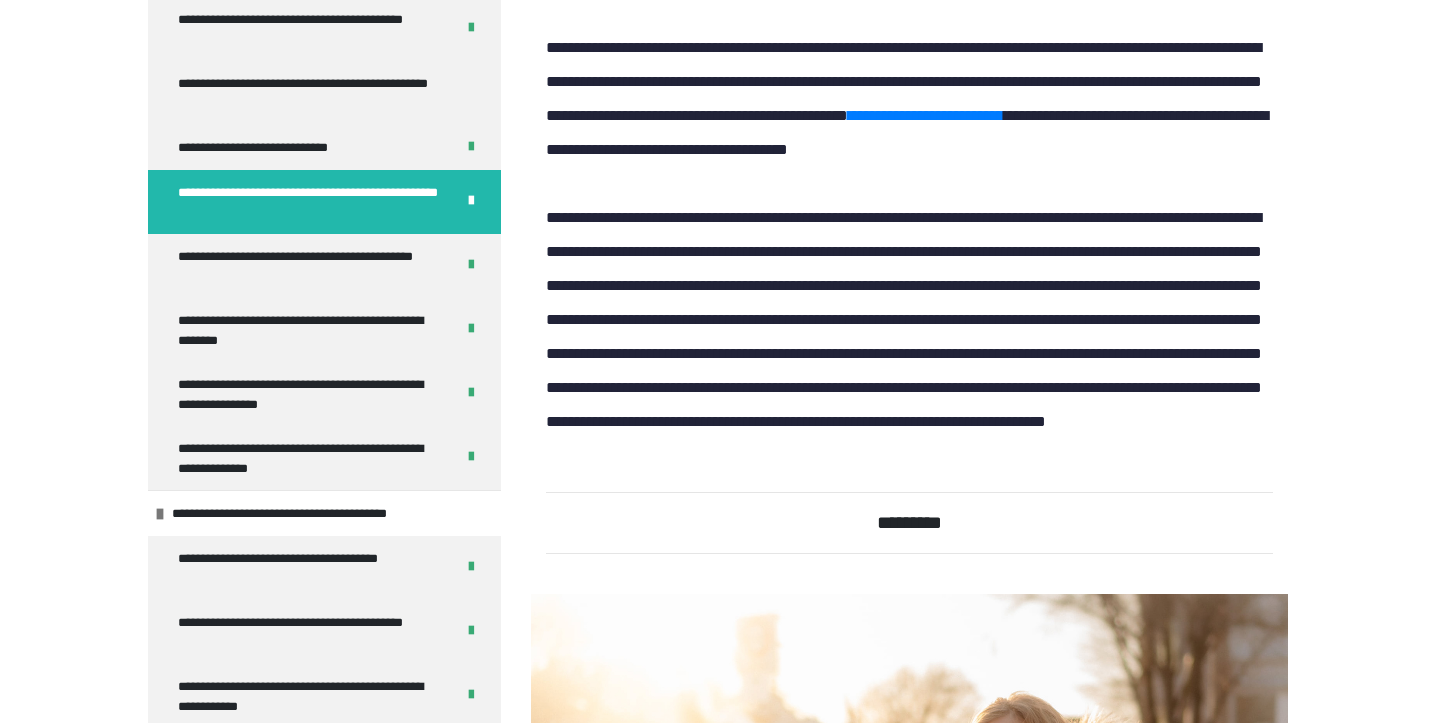 scroll, scrollTop: 11097, scrollLeft: 0, axis: vertical 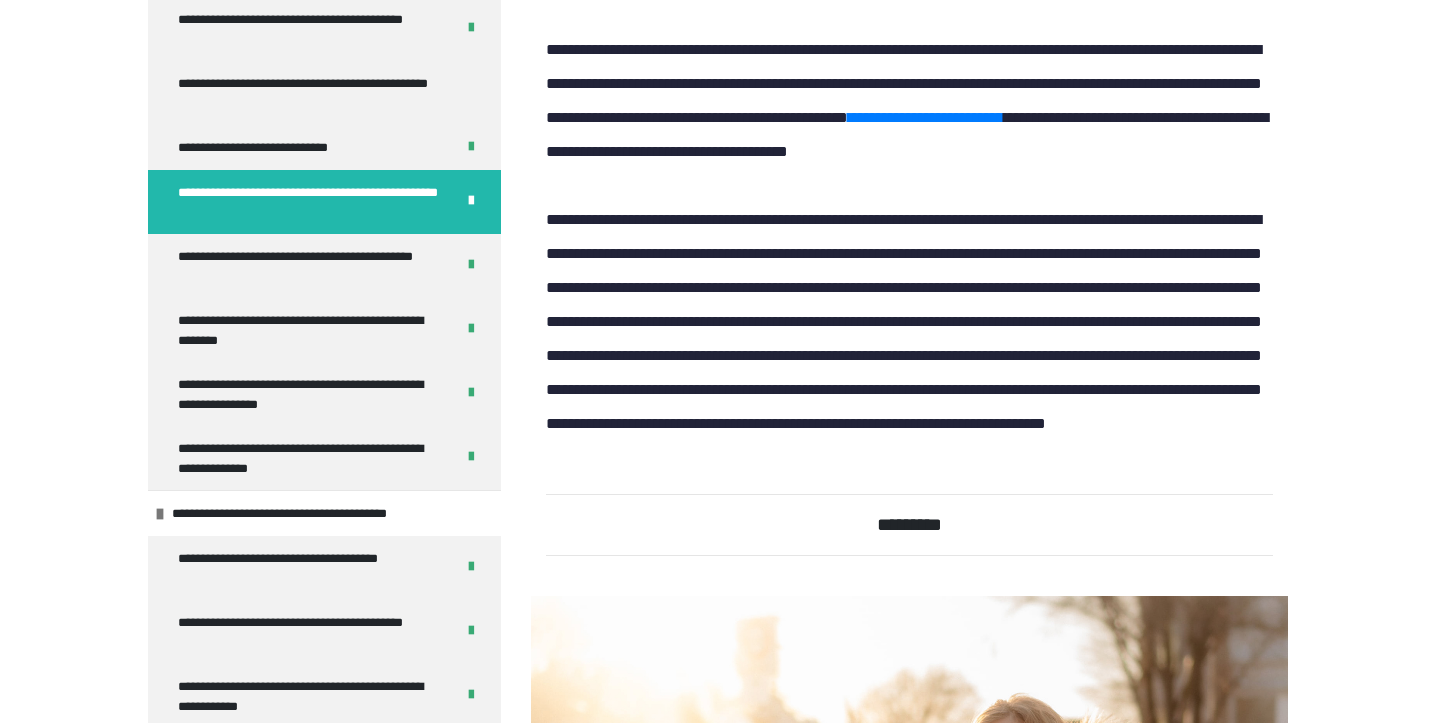 click on "**********" at bounding box center (920, -547) 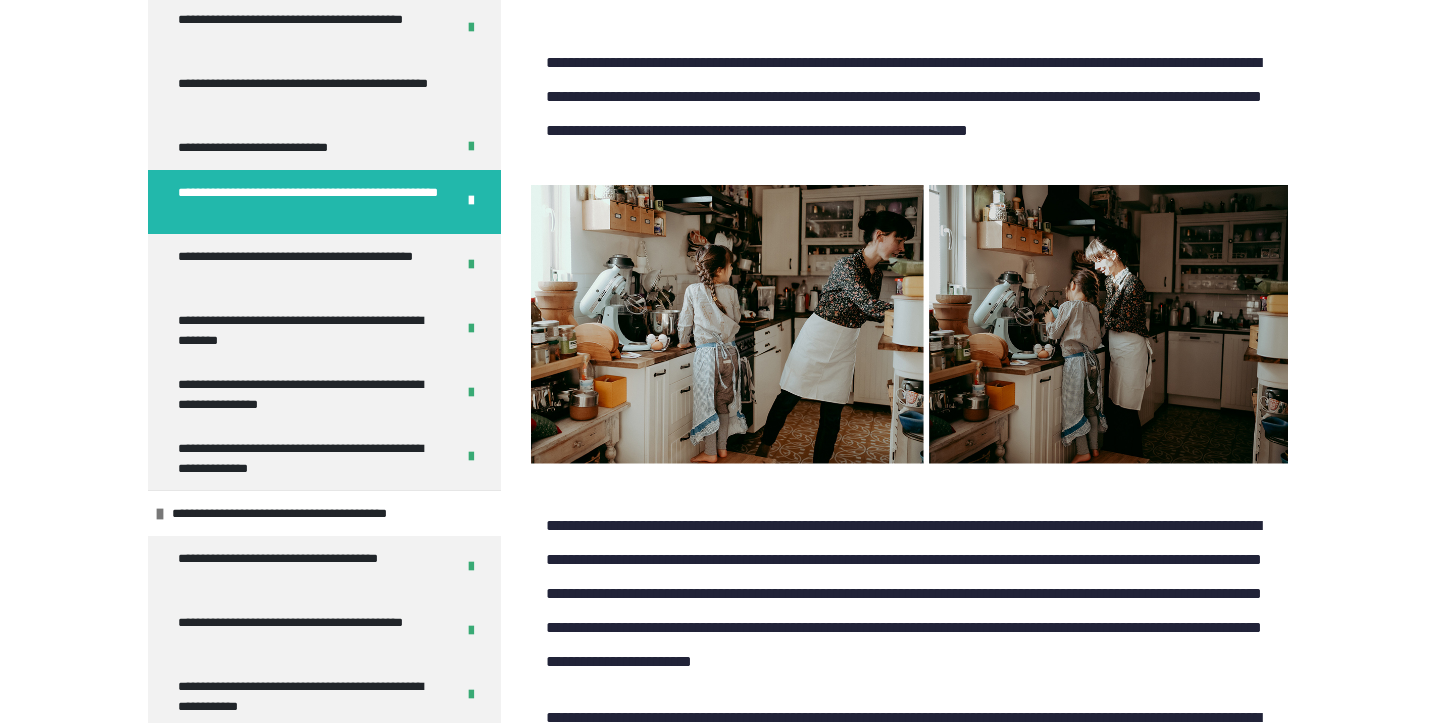 scroll, scrollTop: -106, scrollLeft: 0, axis: vertical 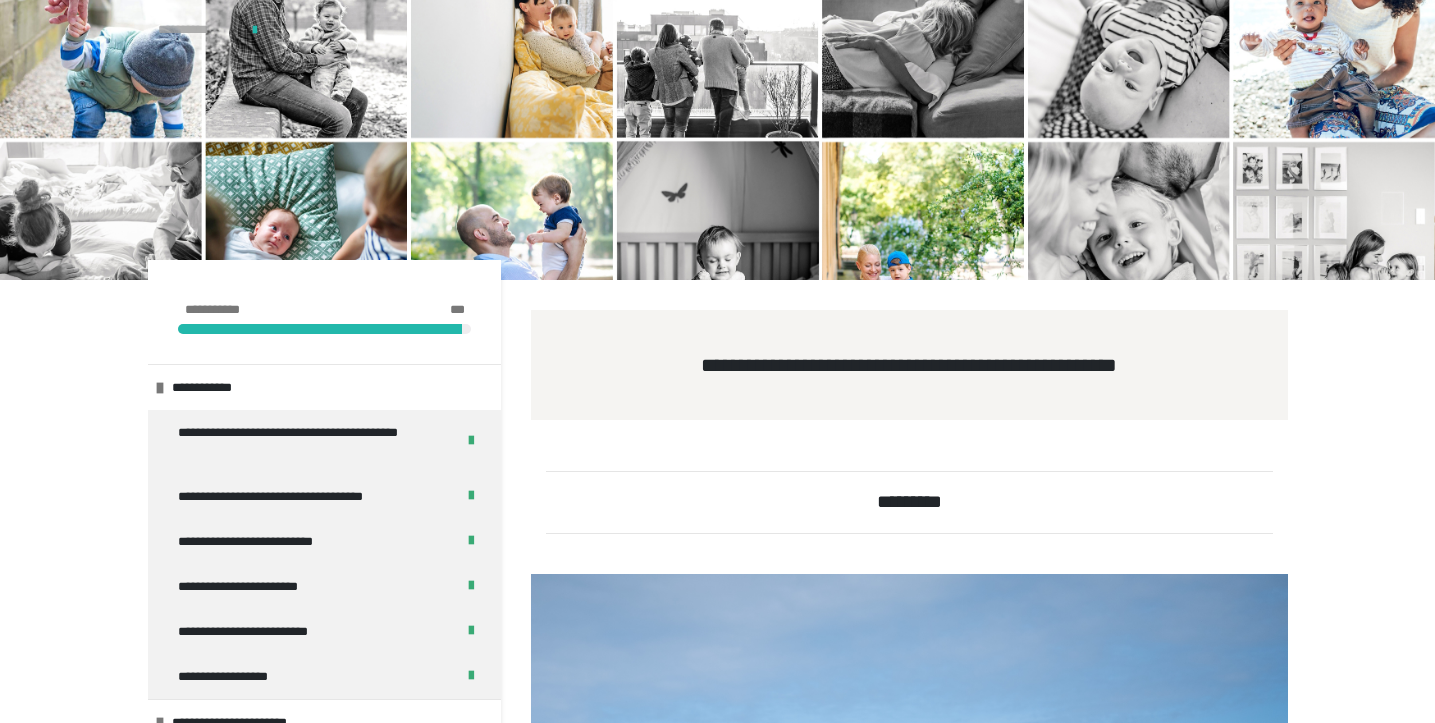 click on "**********" at bounding box center (195, 29) 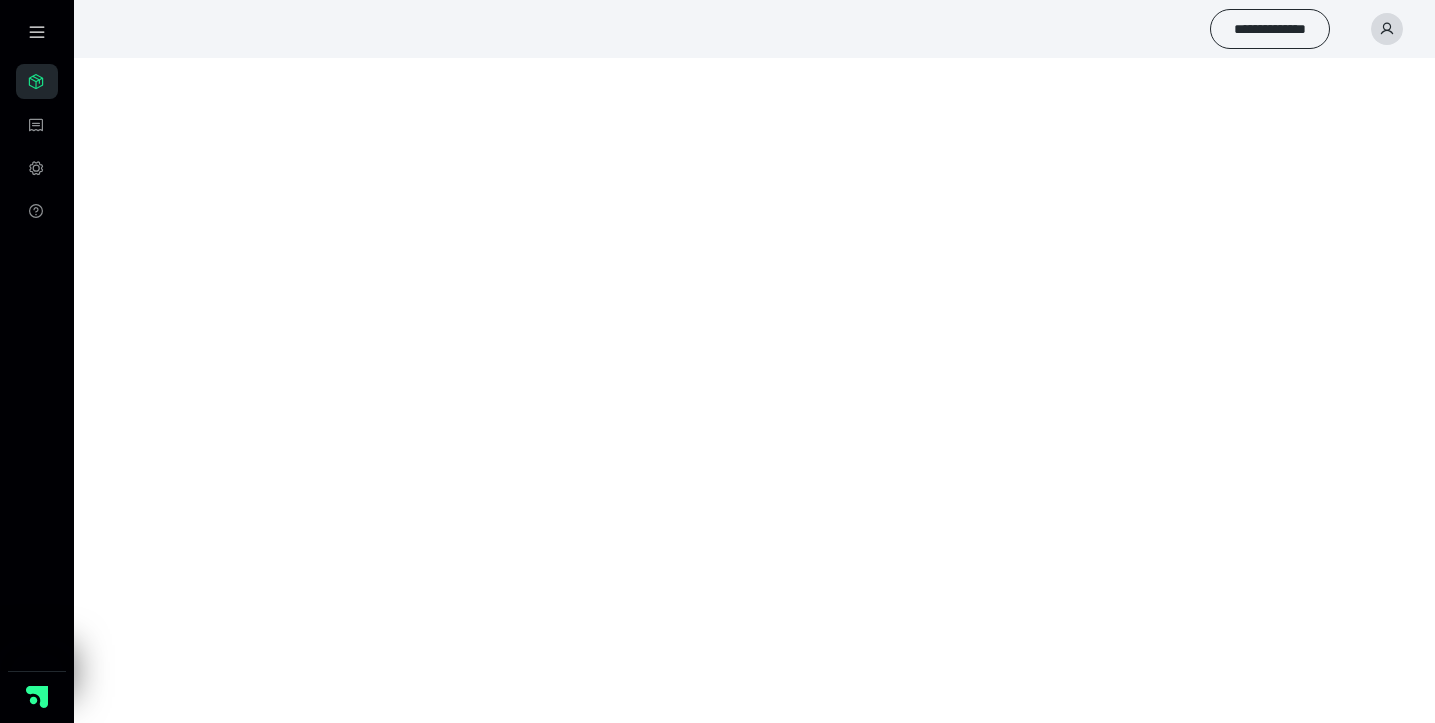 scroll, scrollTop: 0, scrollLeft: 0, axis: both 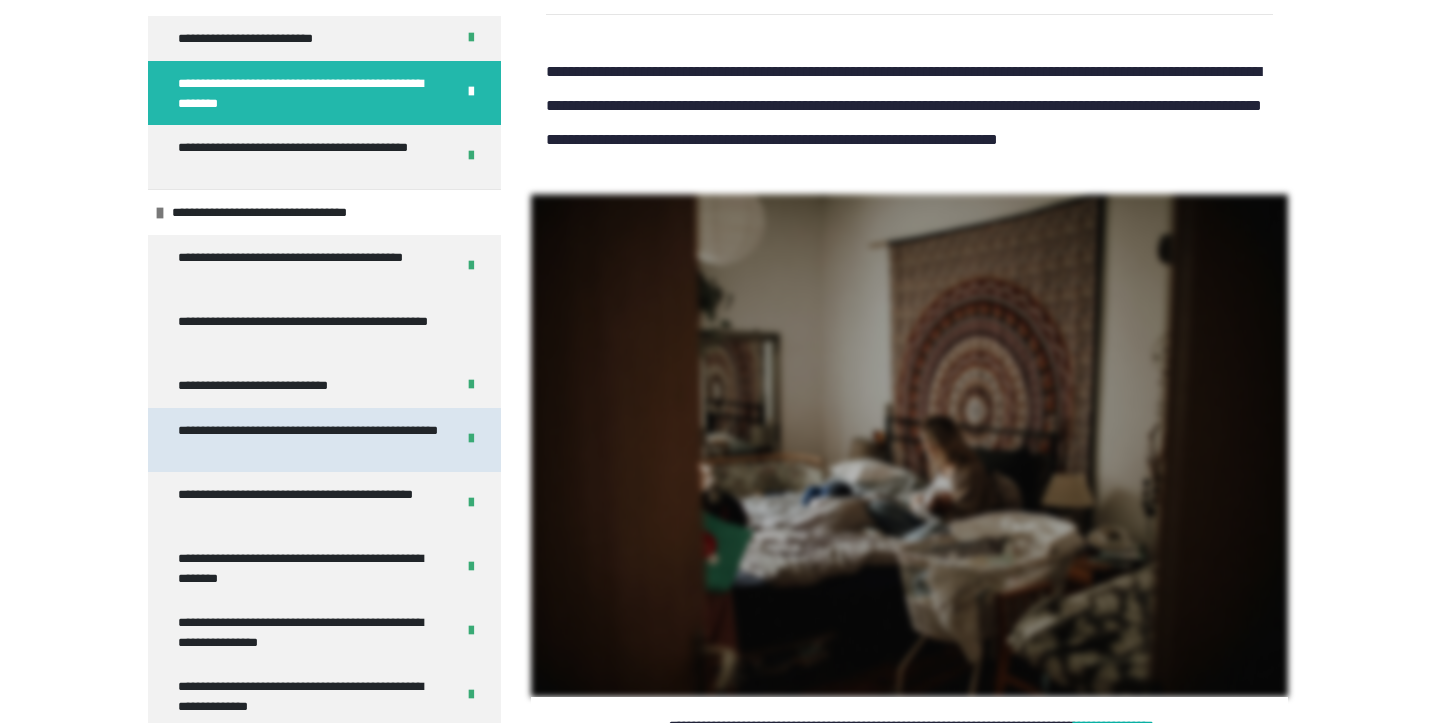 click on "**********" at bounding box center [308, 440] 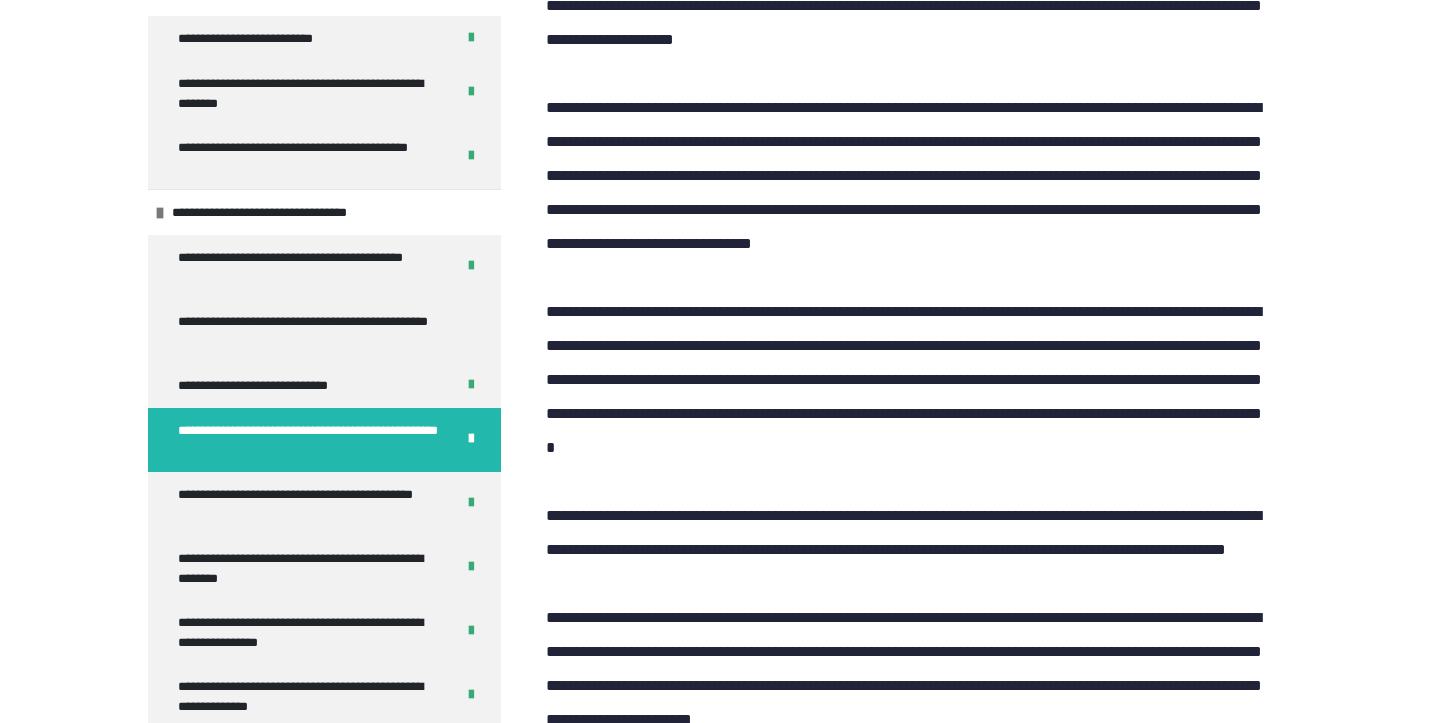 scroll, scrollTop: 15339, scrollLeft: 0, axis: vertical 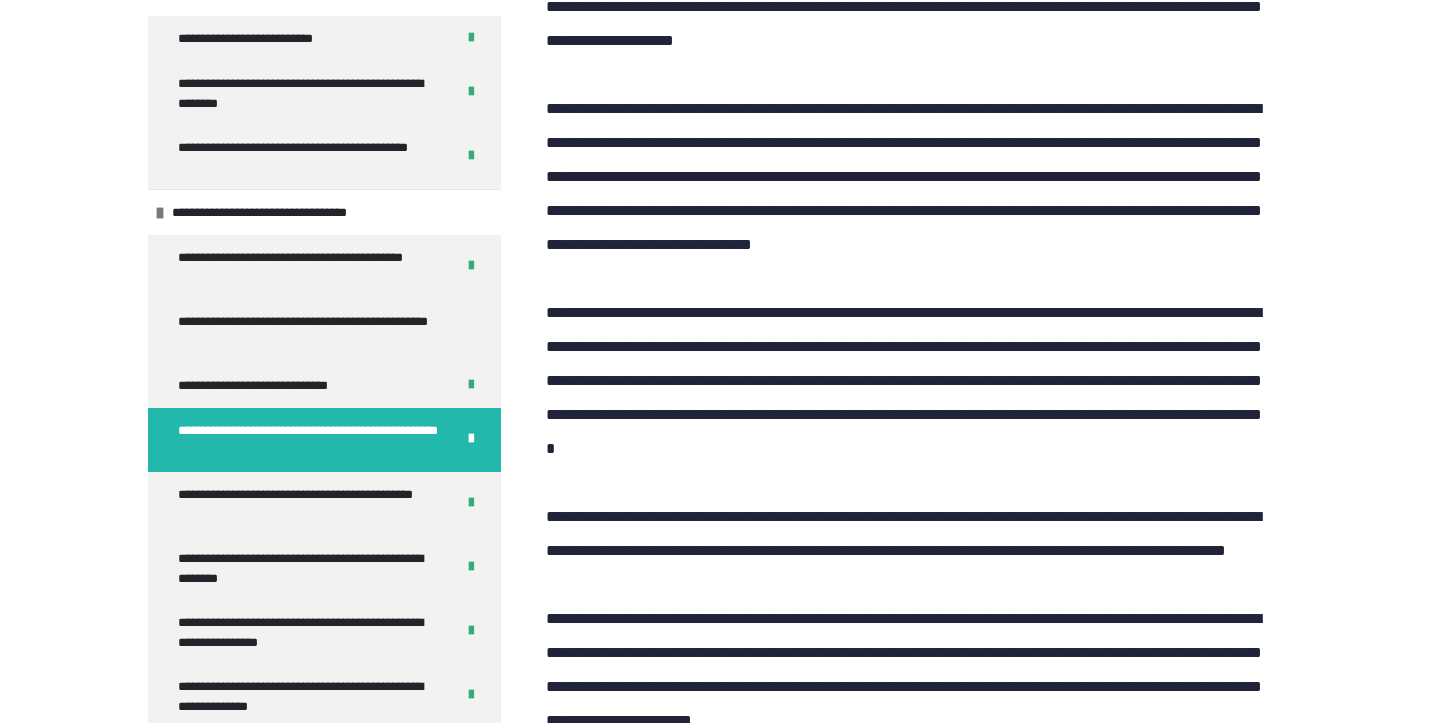 click on "**********" at bounding box center [1119, -752] 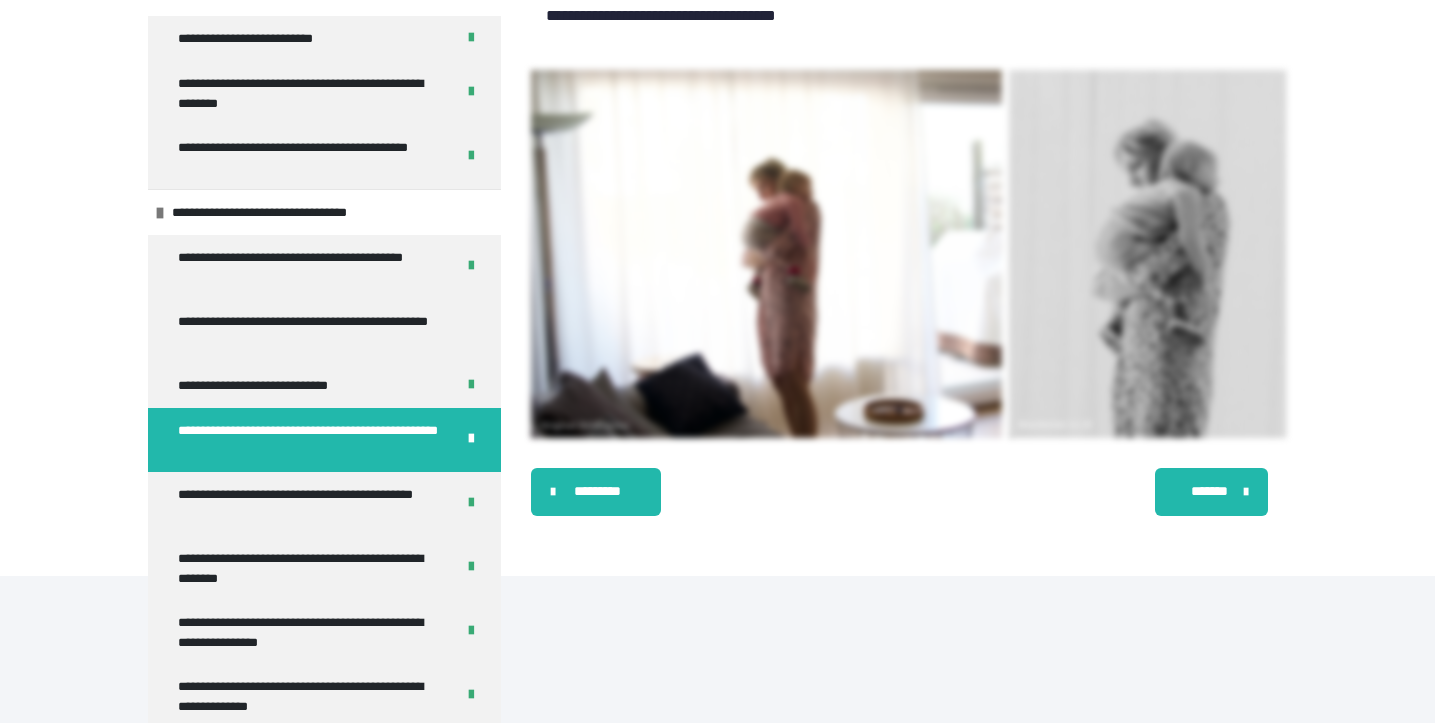 scroll, scrollTop: 21670, scrollLeft: 0, axis: vertical 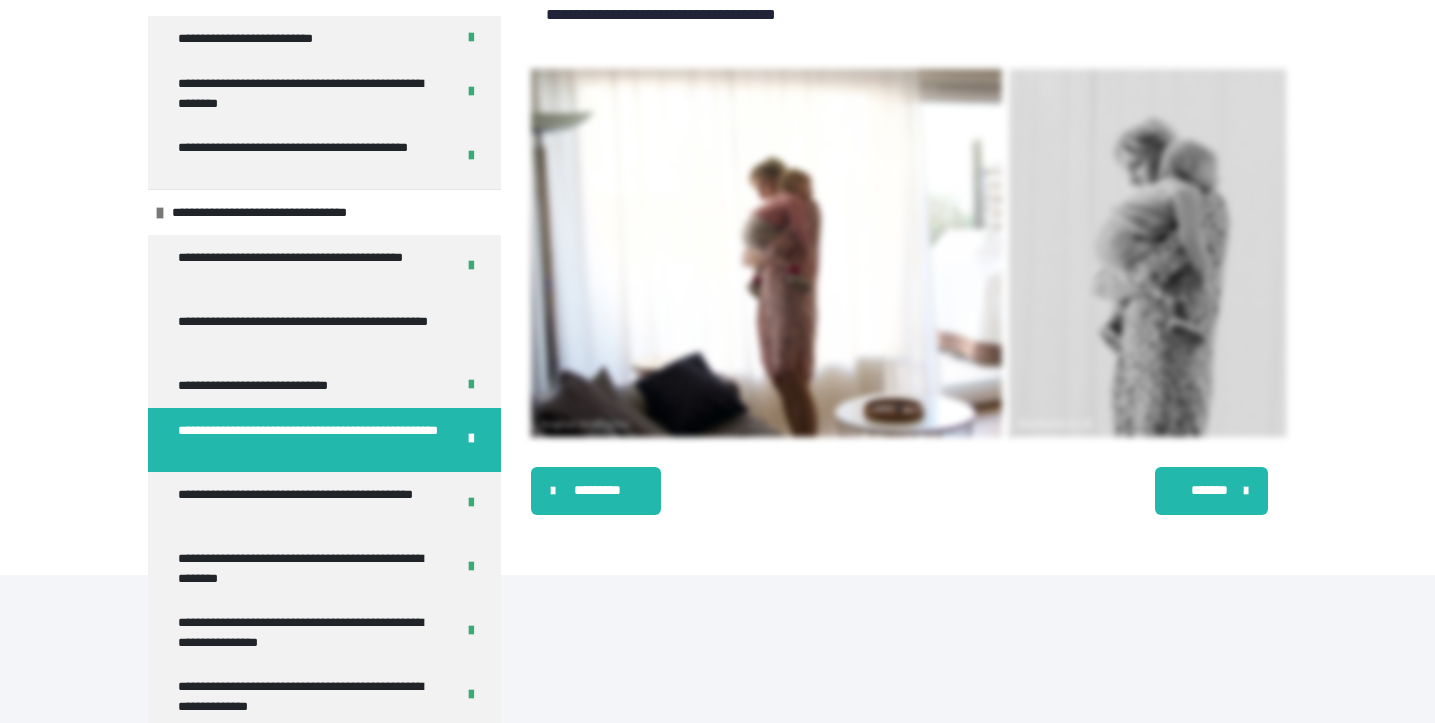 click on "**********" at bounding box center [1109, -1725] 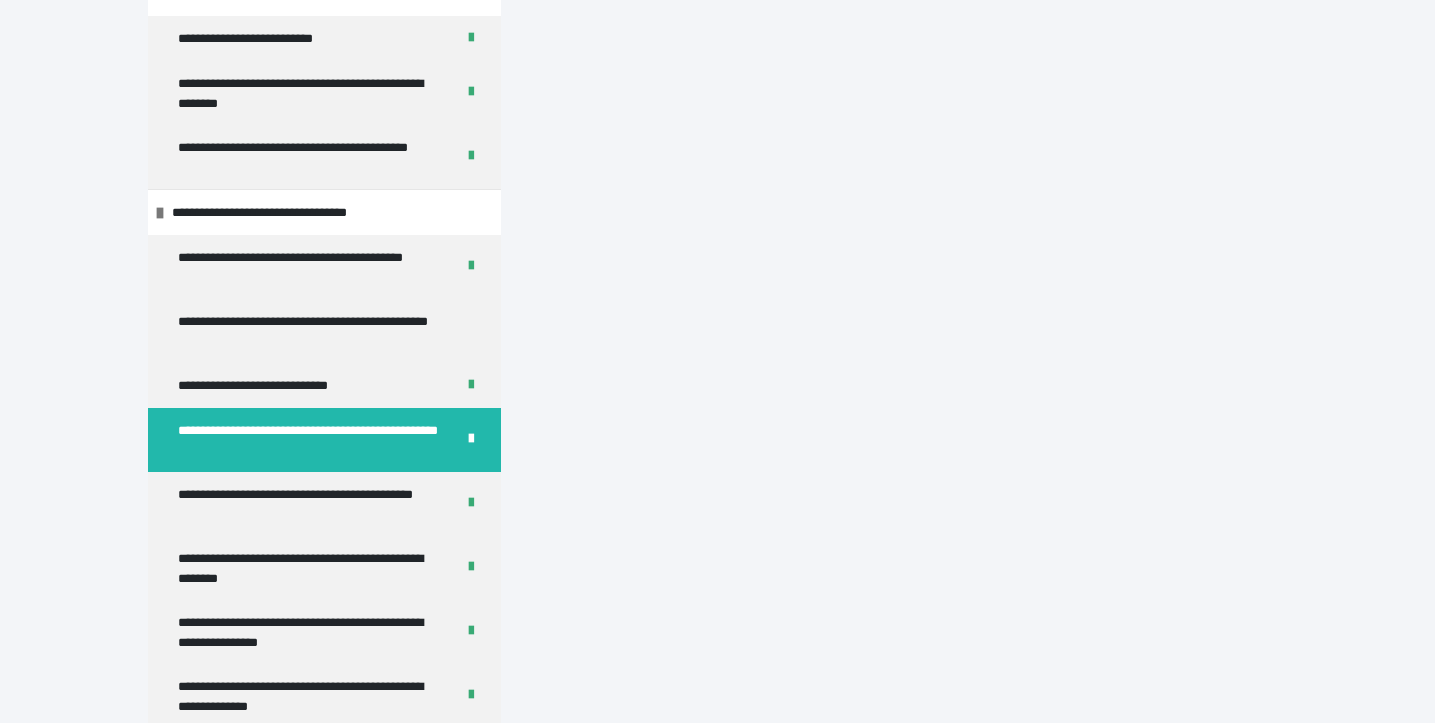 scroll, scrollTop: 24921, scrollLeft: 0, axis: vertical 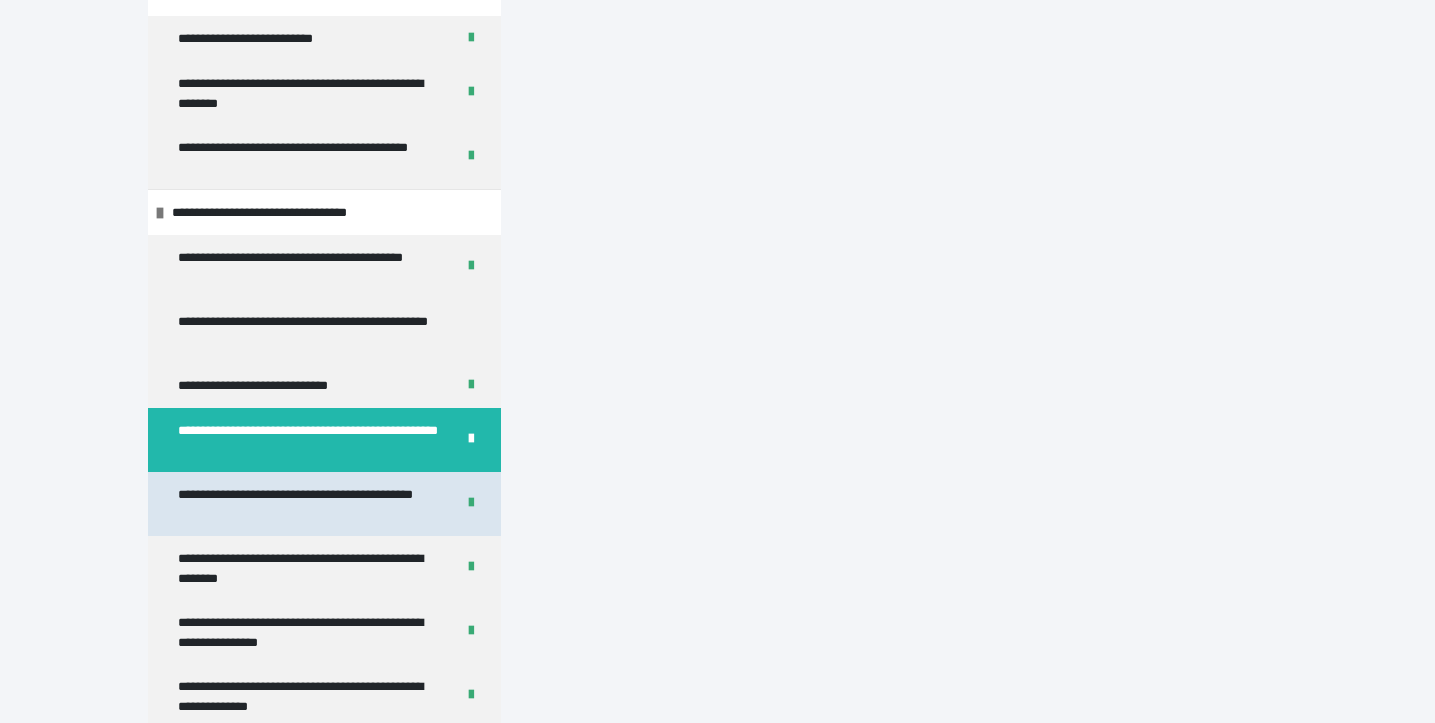 click on "**********" at bounding box center [308, 504] 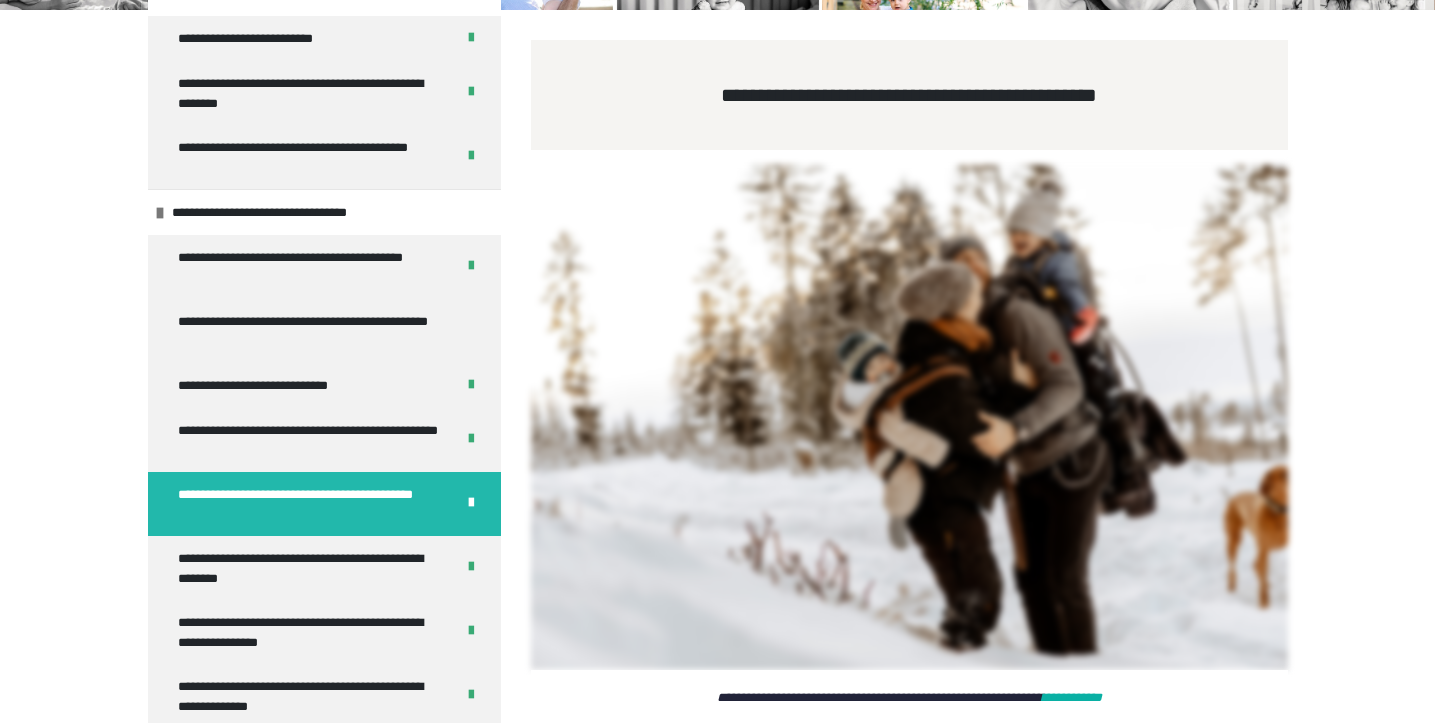 click on "**********" at bounding box center (308, 504) 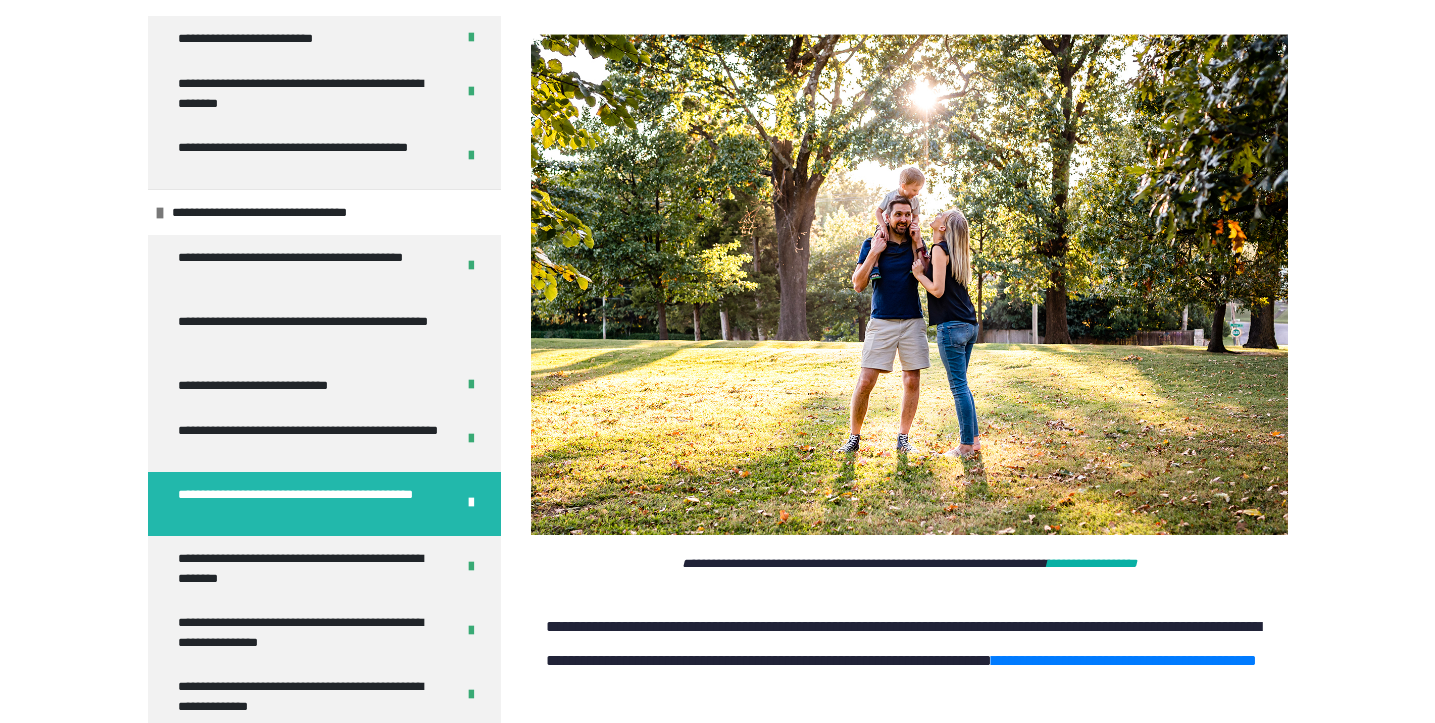 scroll, scrollTop: 1363, scrollLeft: 0, axis: vertical 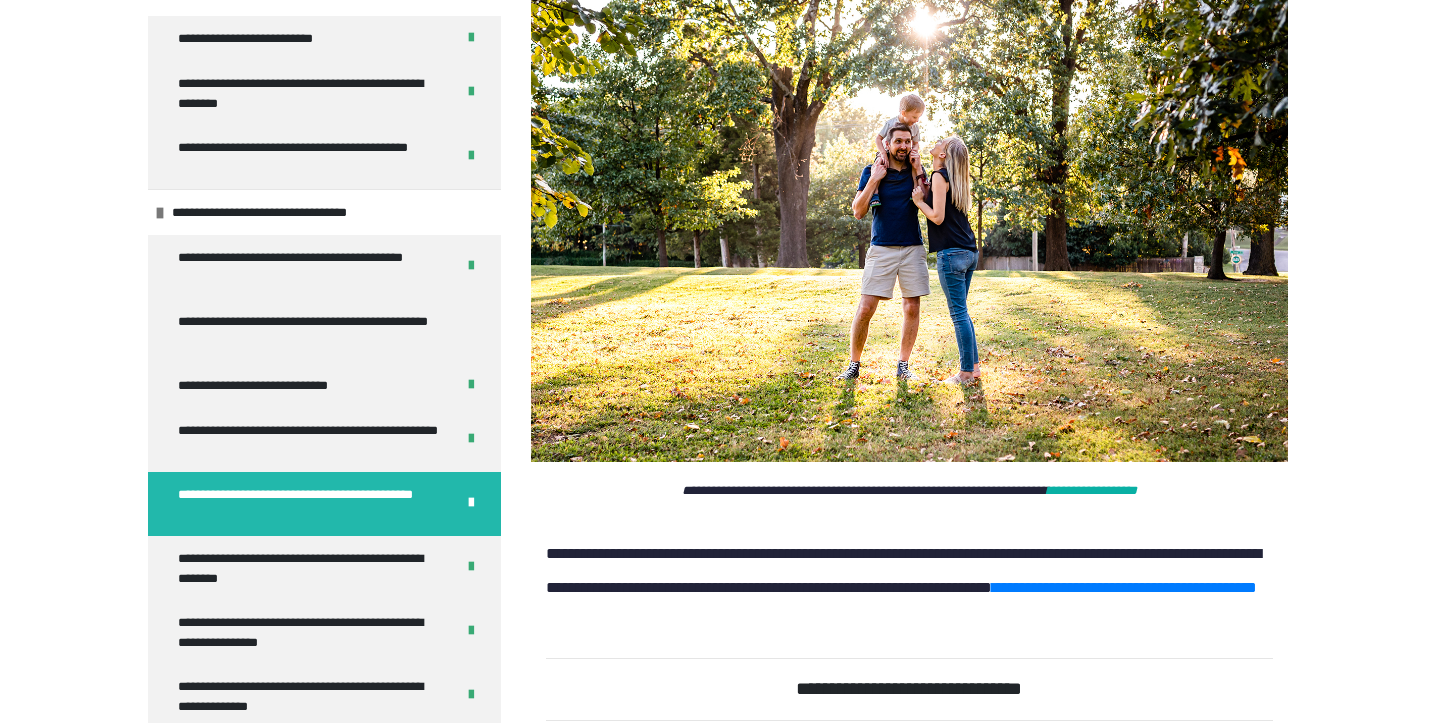 click on "**********" at bounding box center (1092, 490) 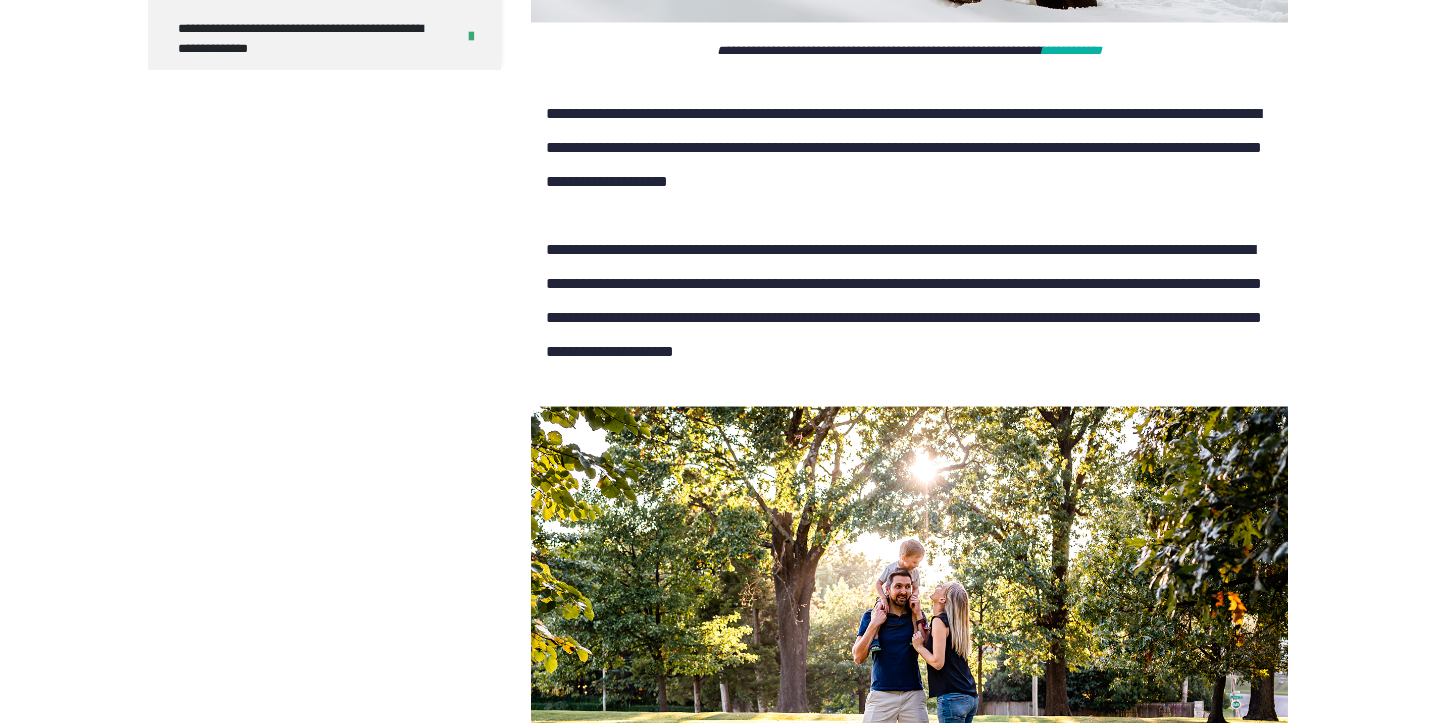 scroll, scrollTop: -31, scrollLeft: 0, axis: vertical 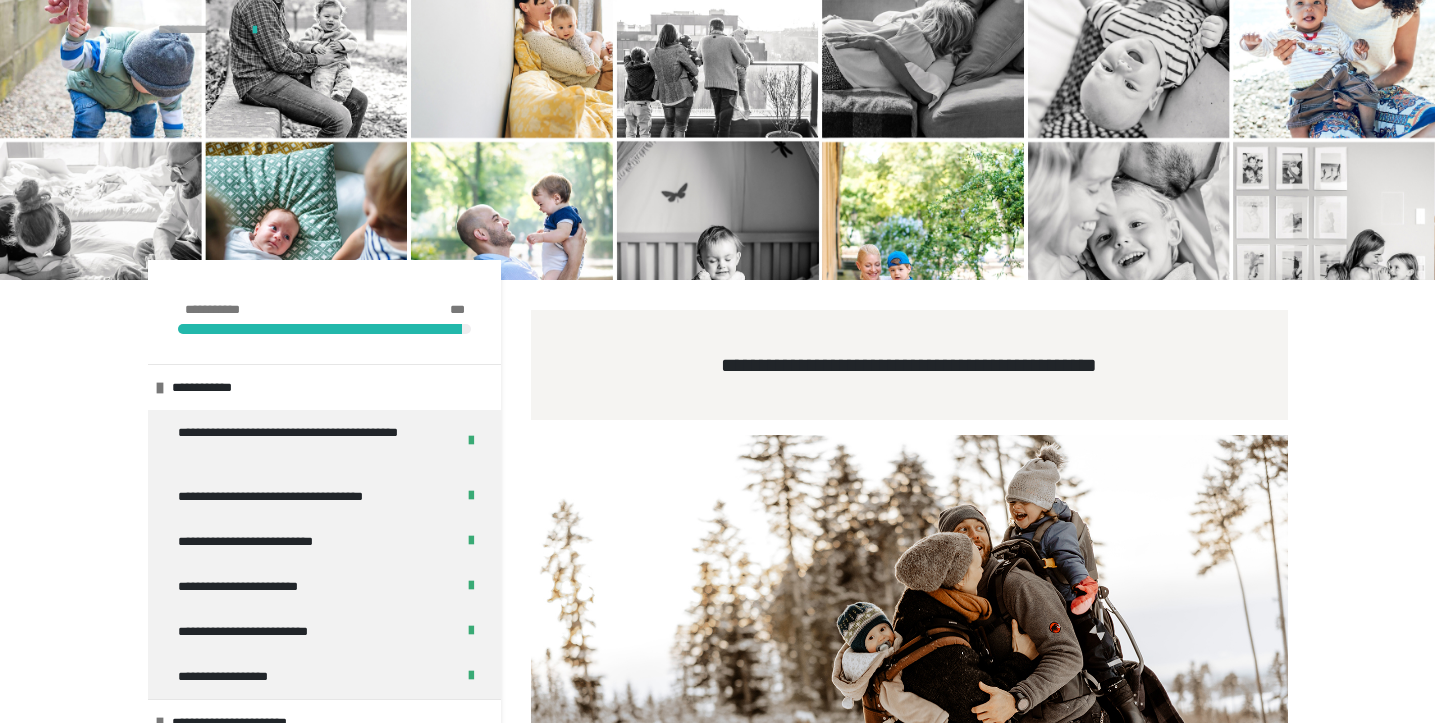 click on "**********" at bounding box center (195, 29) 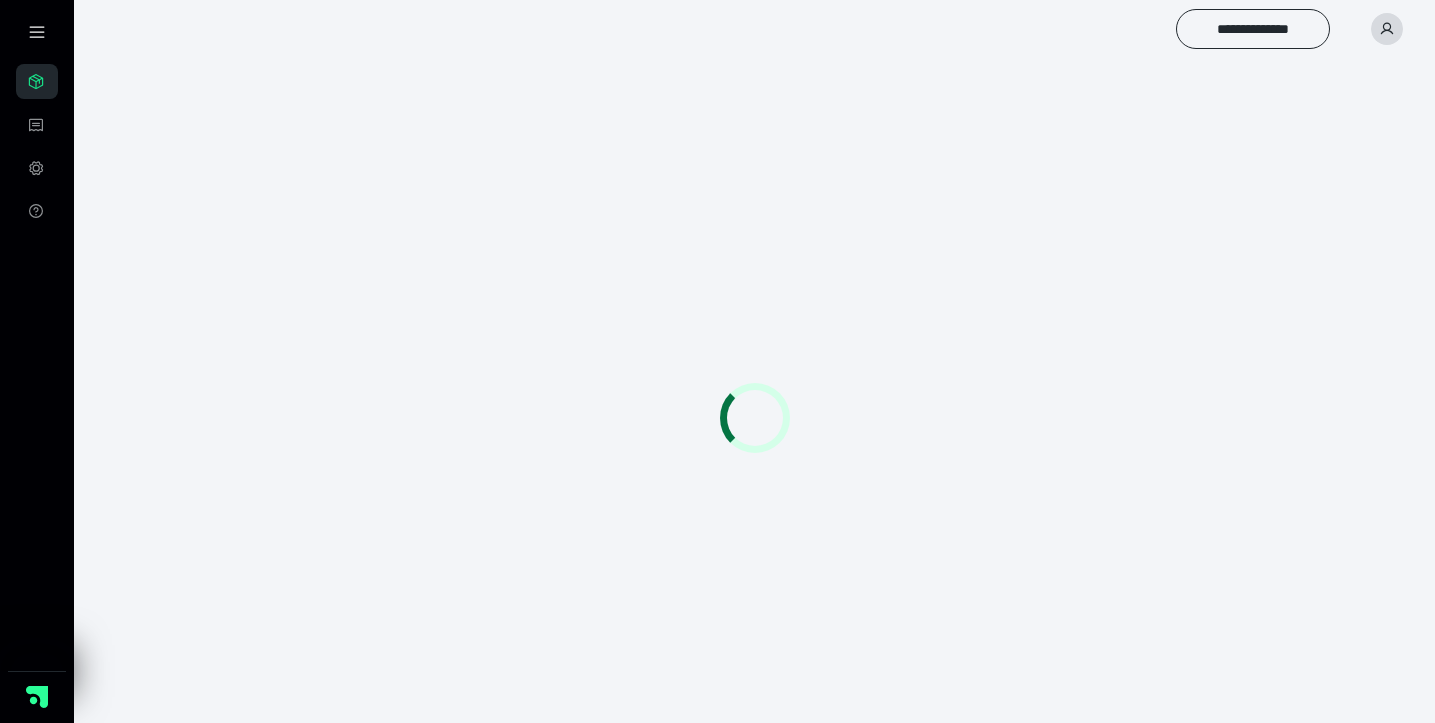 scroll, scrollTop: 0, scrollLeft: 0, axis: both 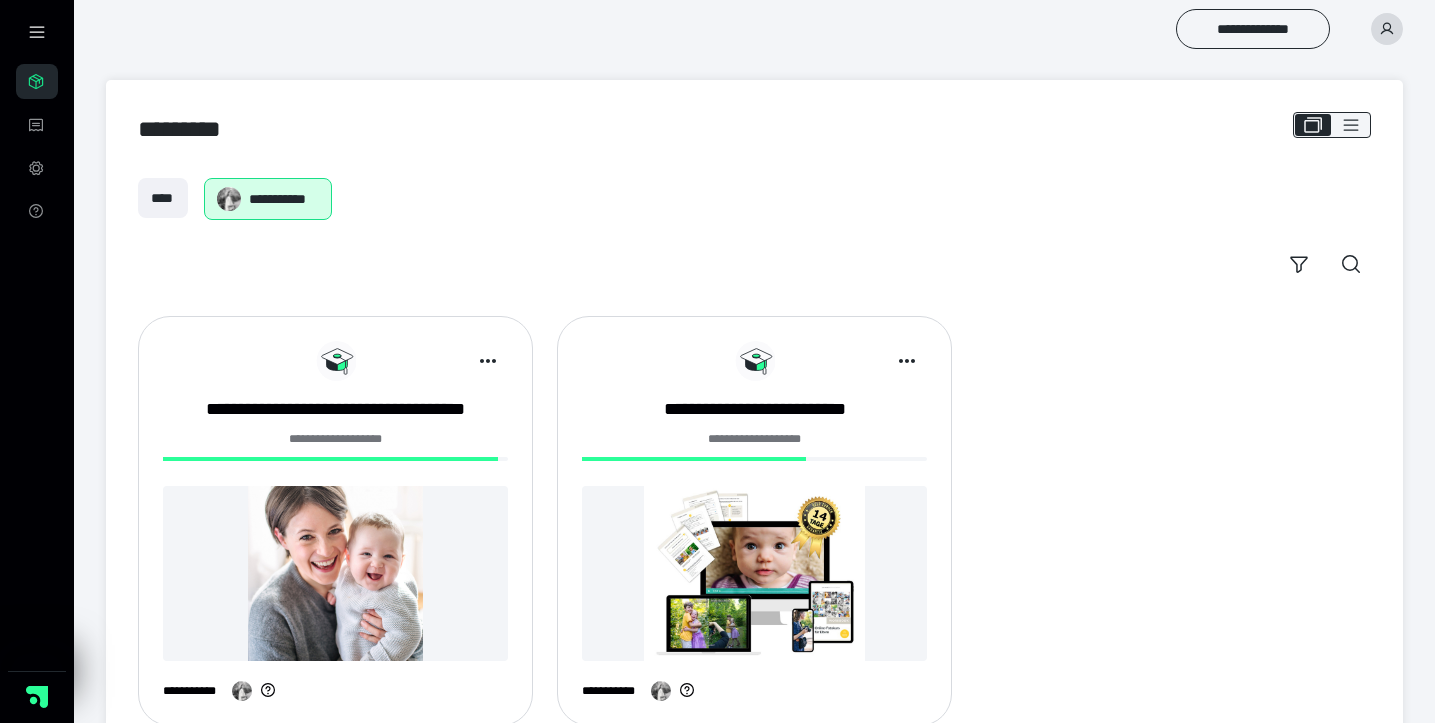 click at bounding box center (1387, 29) 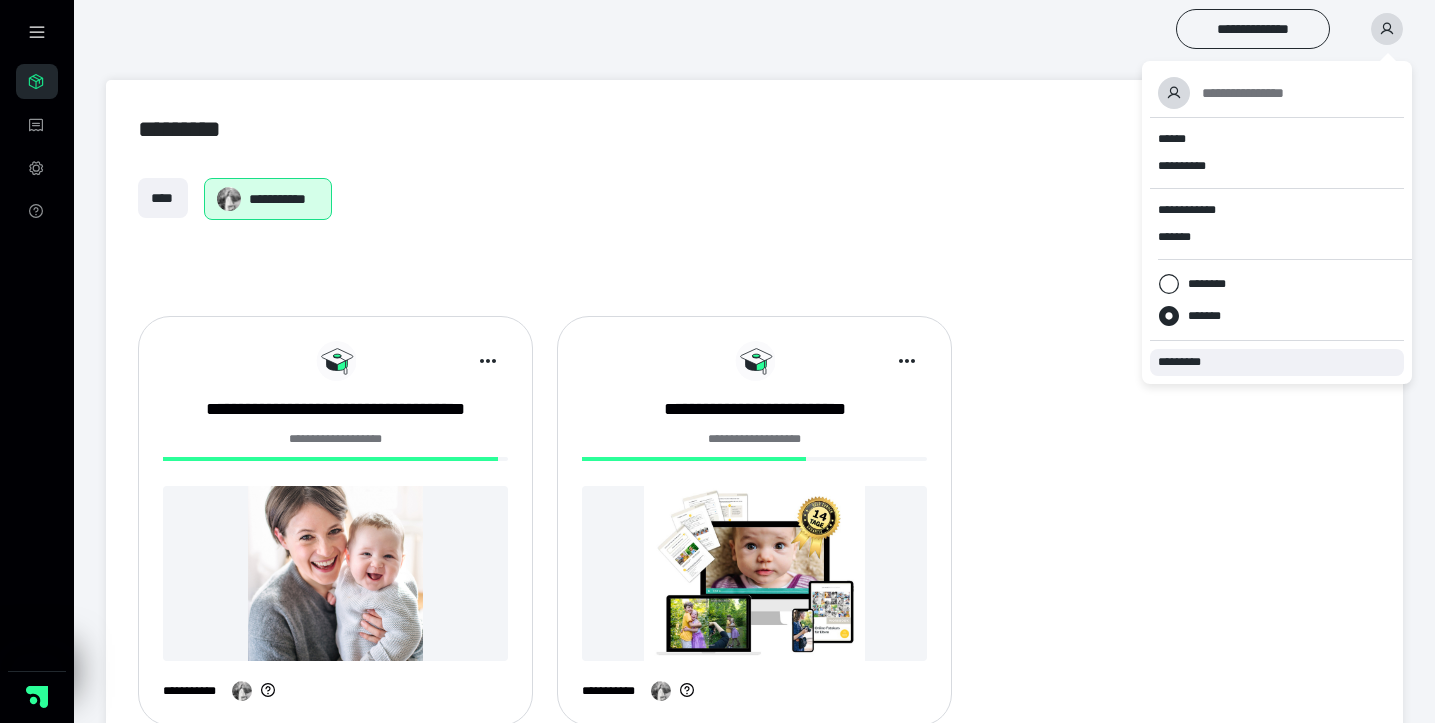 click on "*********" at bounding box center (1188, 362) 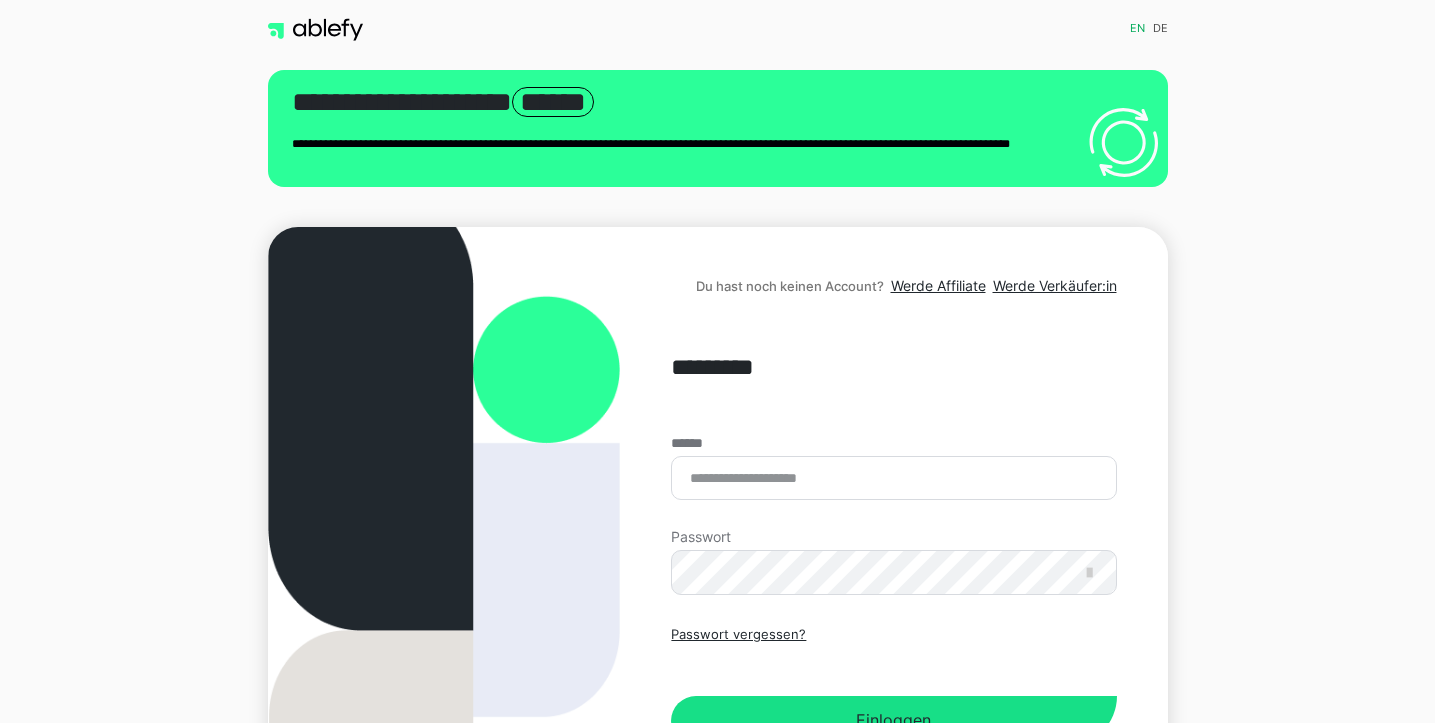 scroll, scrollTop: 0, scrollLeft: 0, axis: both 